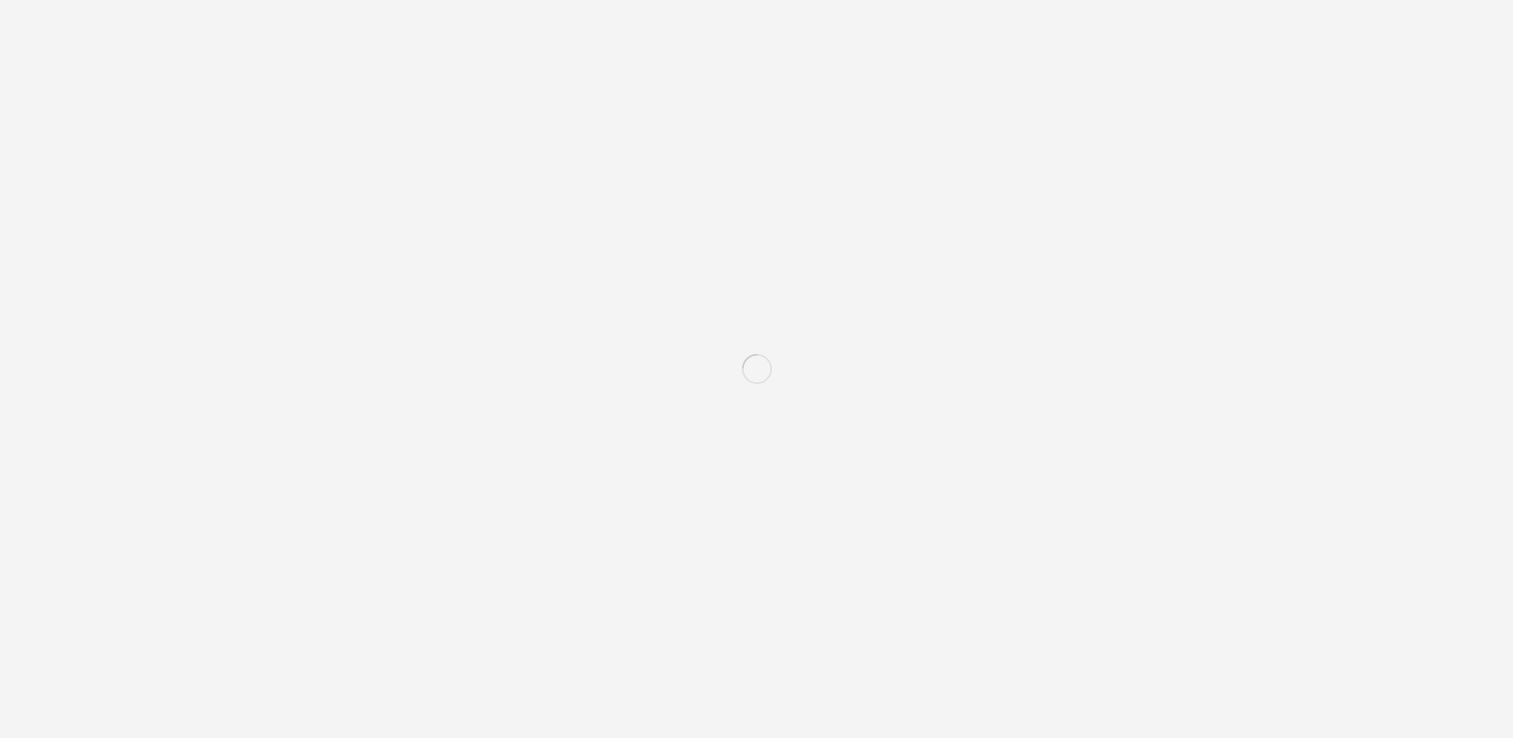 scroll, scrollTop: 3673, scrollLeft: 0, axis: vertical 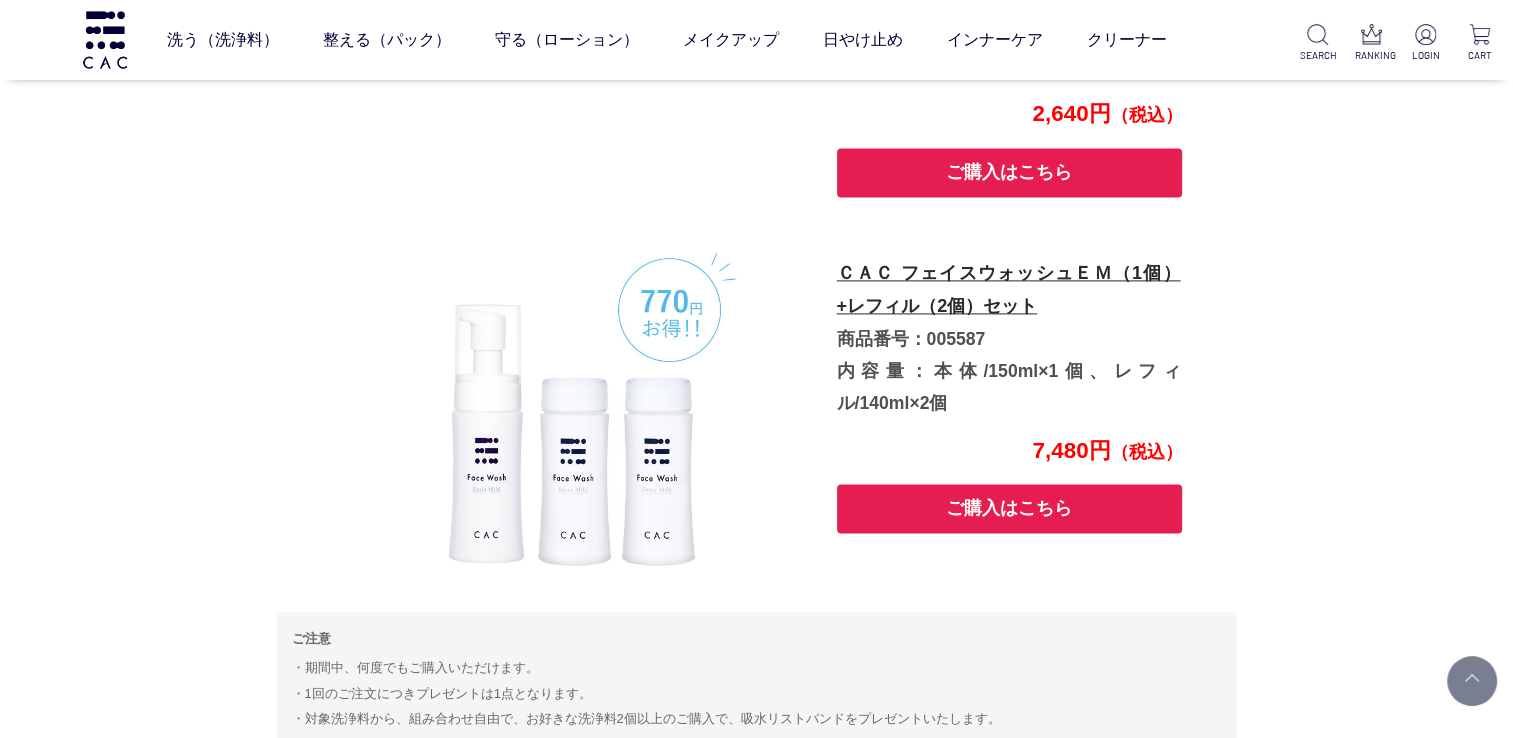 click on "ご購入はこちら" at bounding box center [1010, 508] 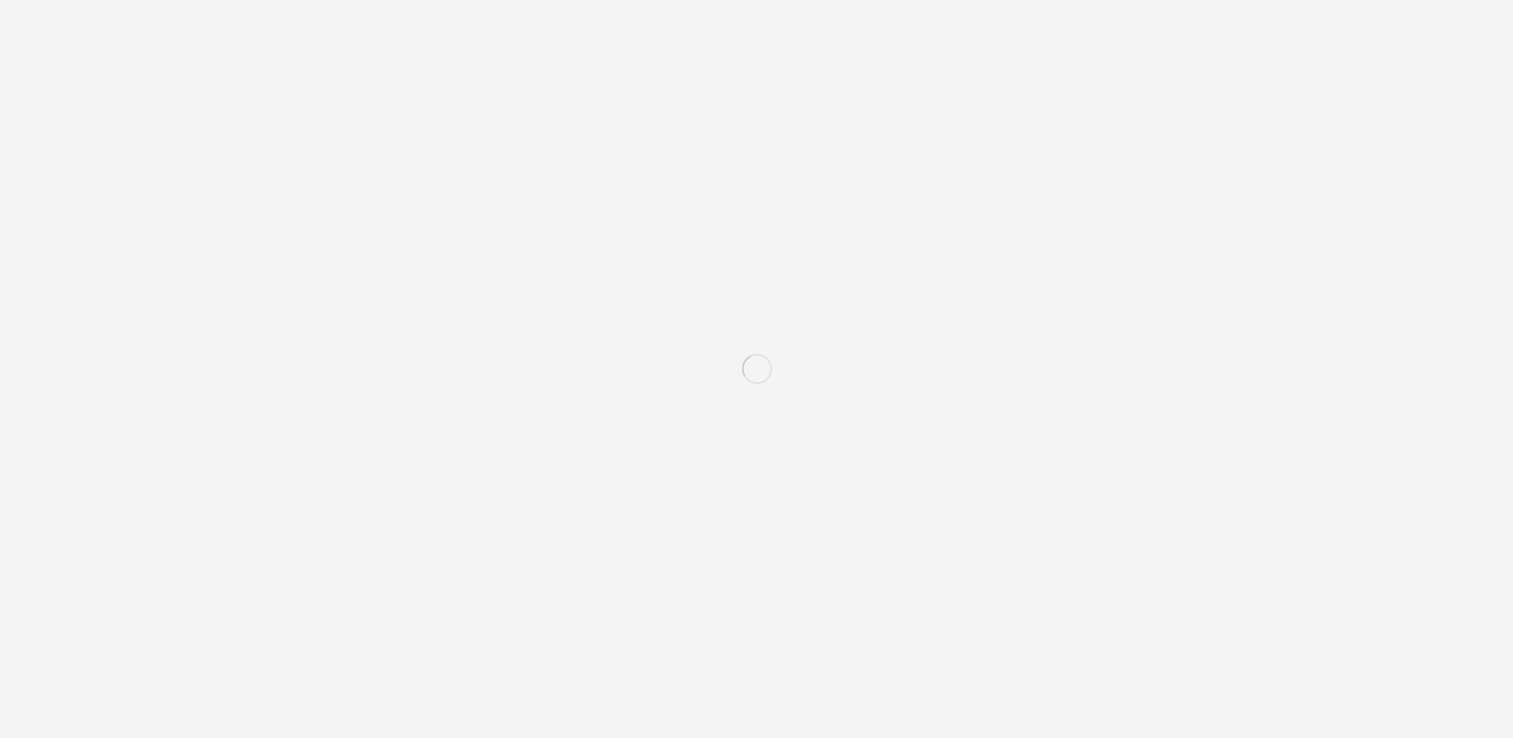 scroll, scrollTop: 0, scrollLeft: 0, axis: both 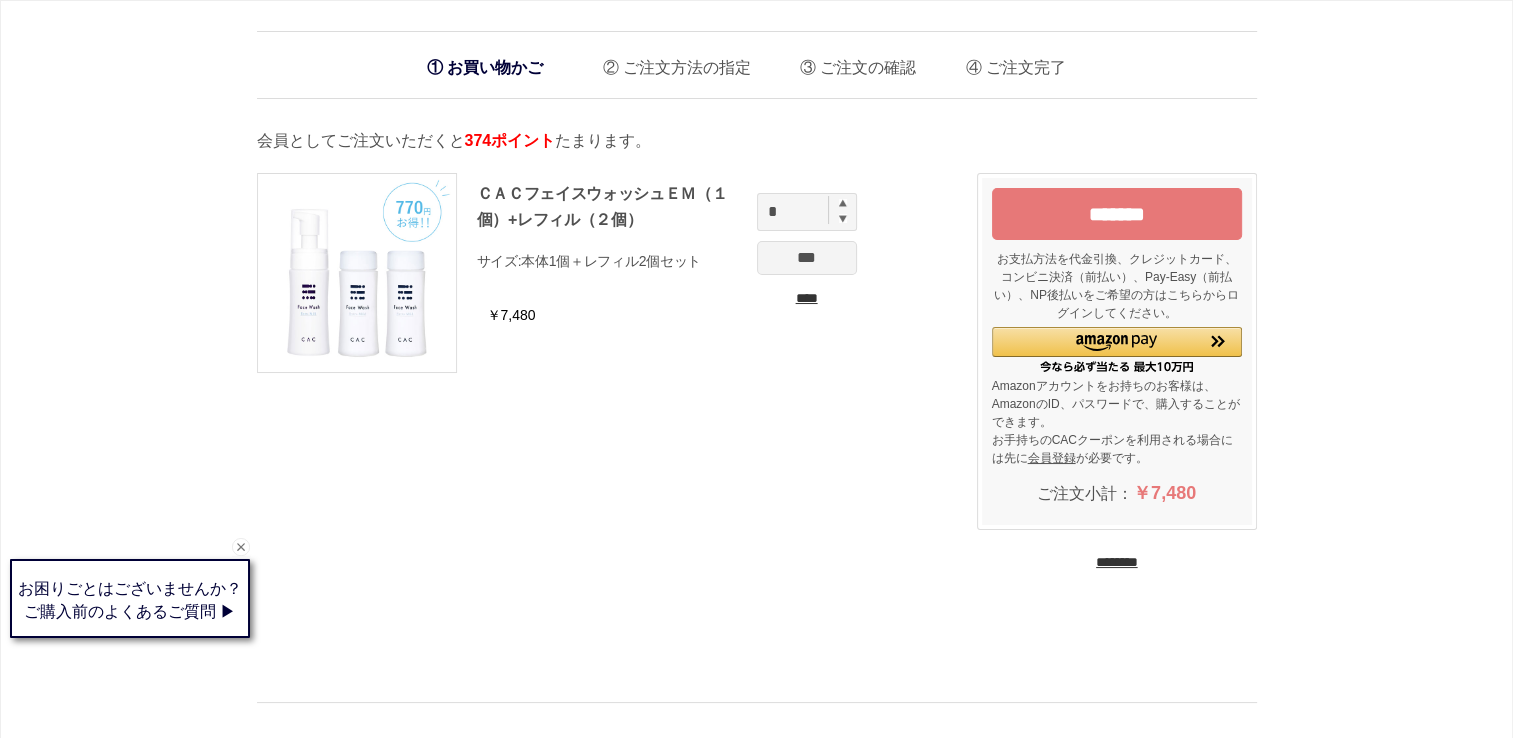click on "********" at bounding box center (1117, 562) 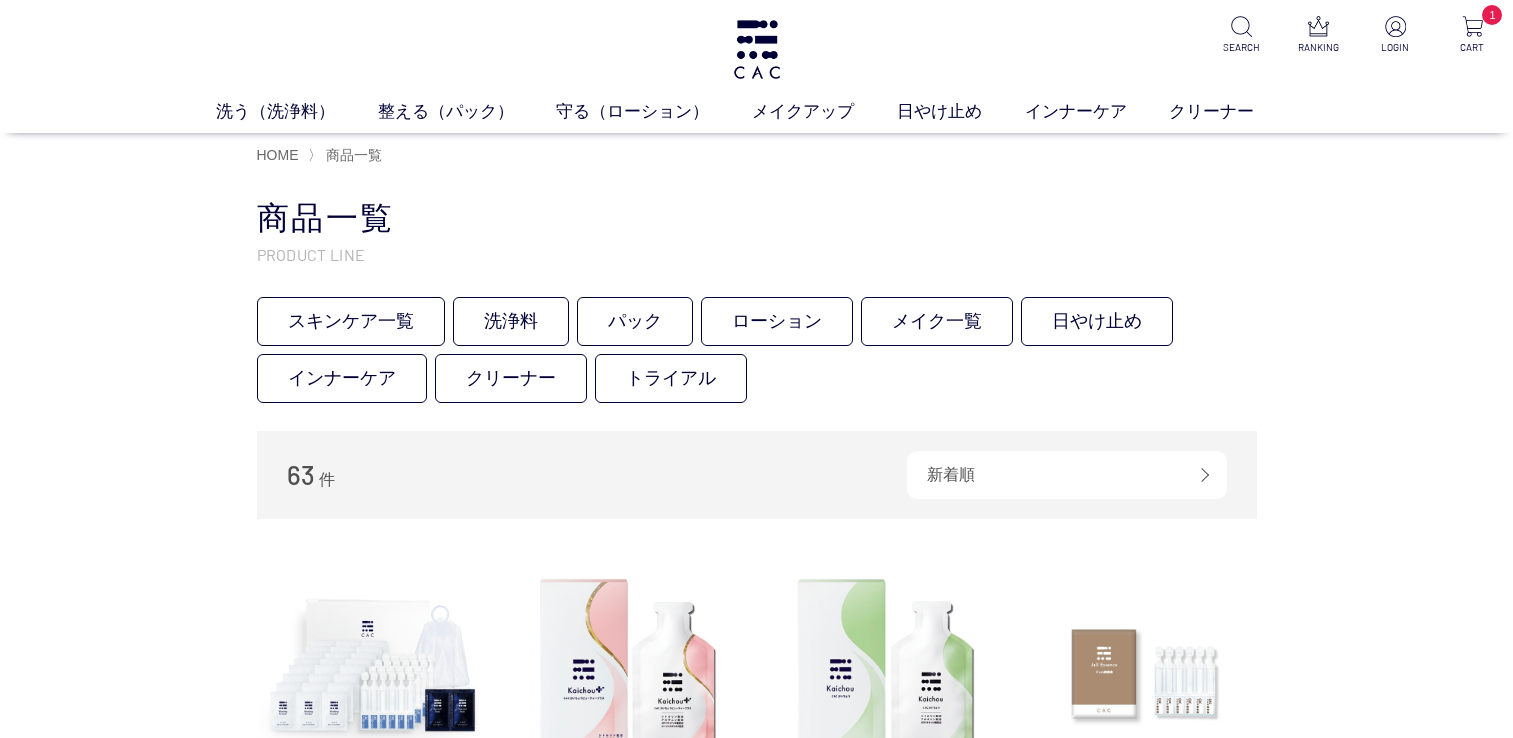 scroll, scrollTop: 0, scrollLeft: 0, axis: both 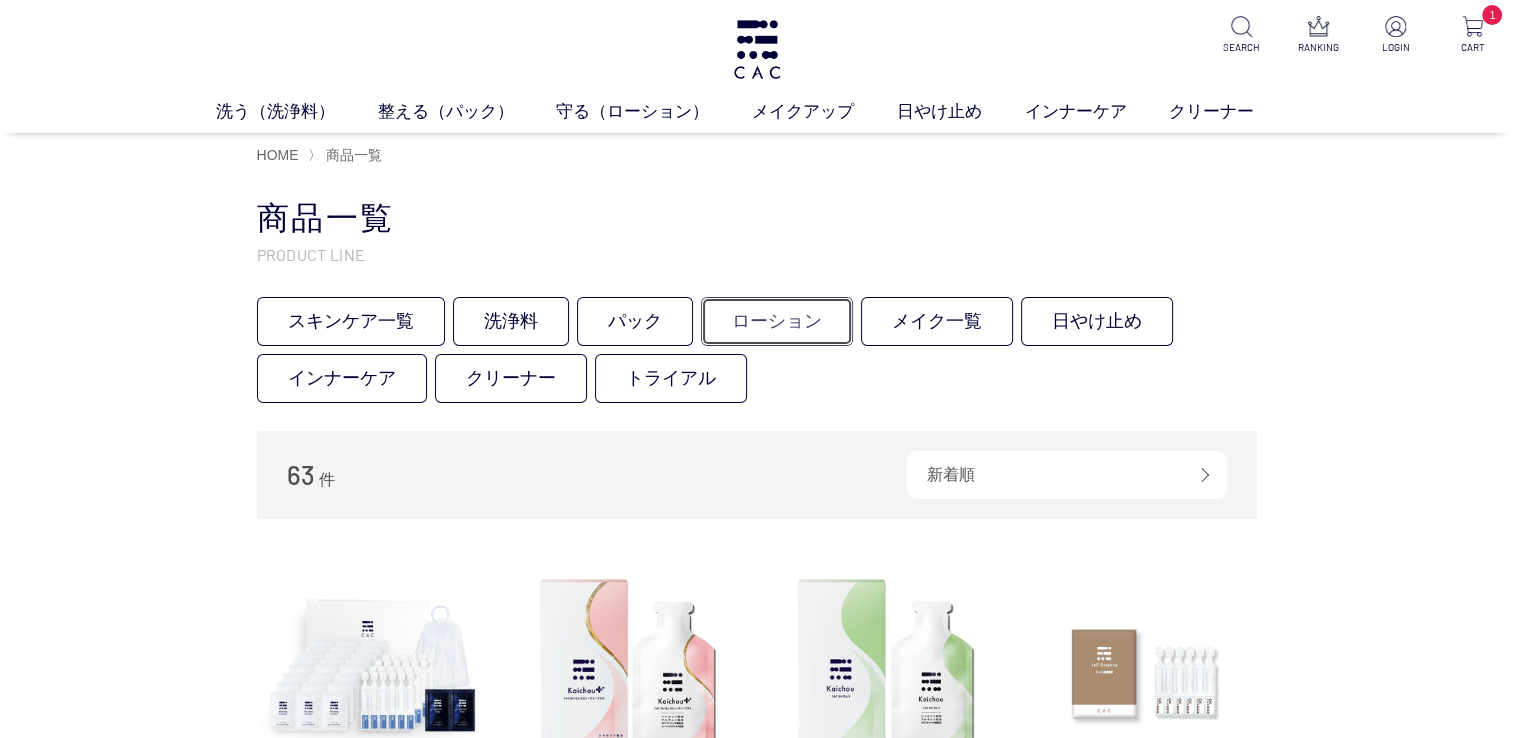 click on "ローション" at bounding box center (777, 321) 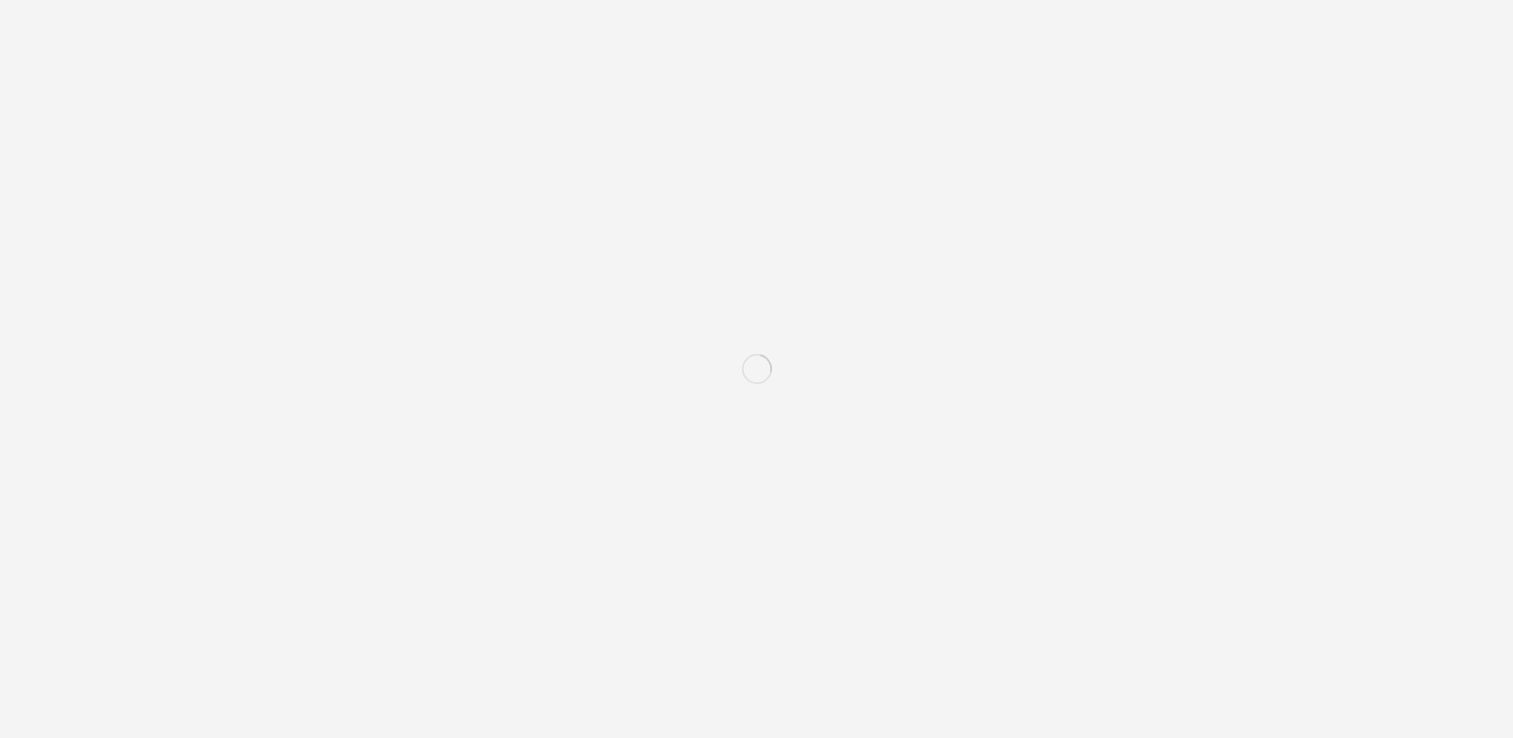 scroll, scrollTop: 0, scrollLeft: 0, axis: both 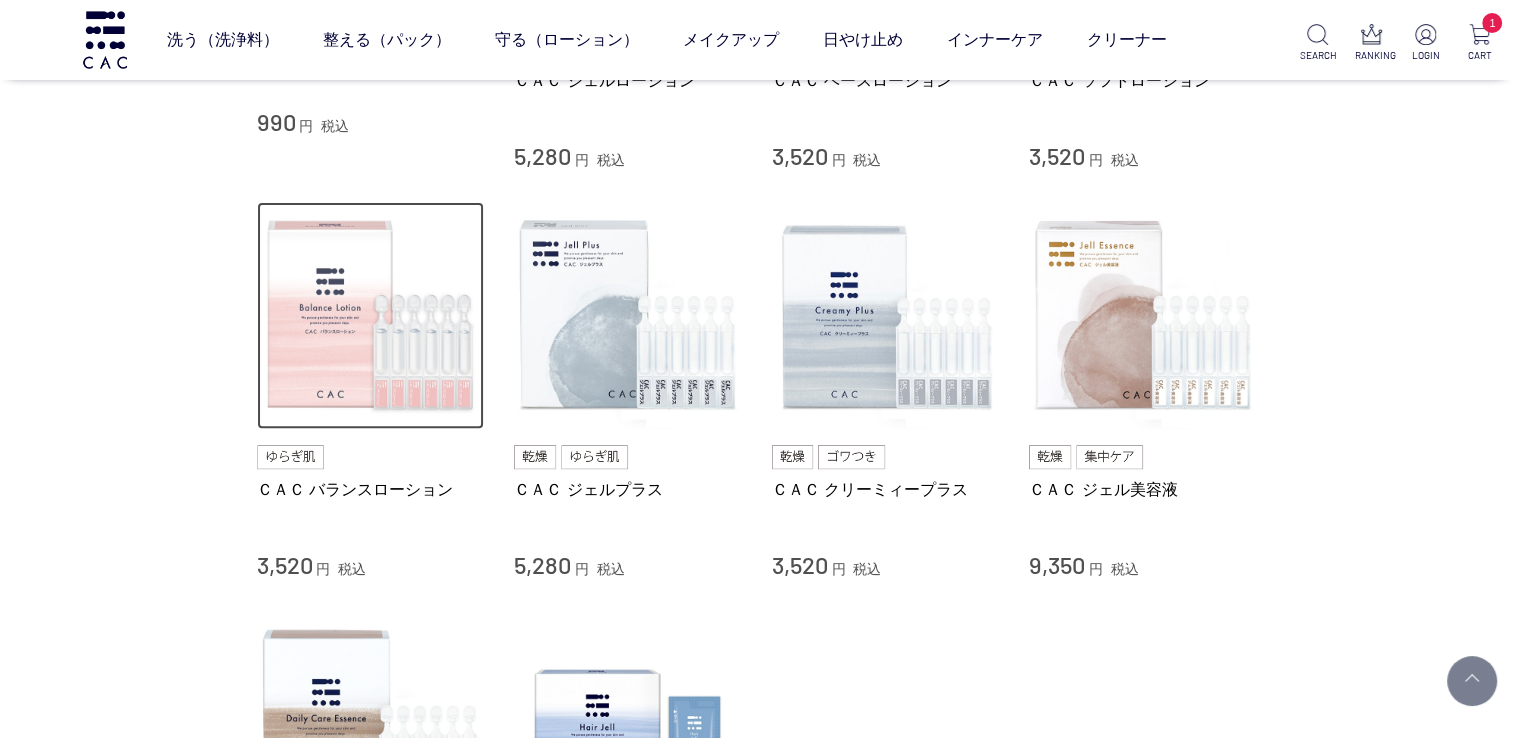 click at bounding box center [371, 316] 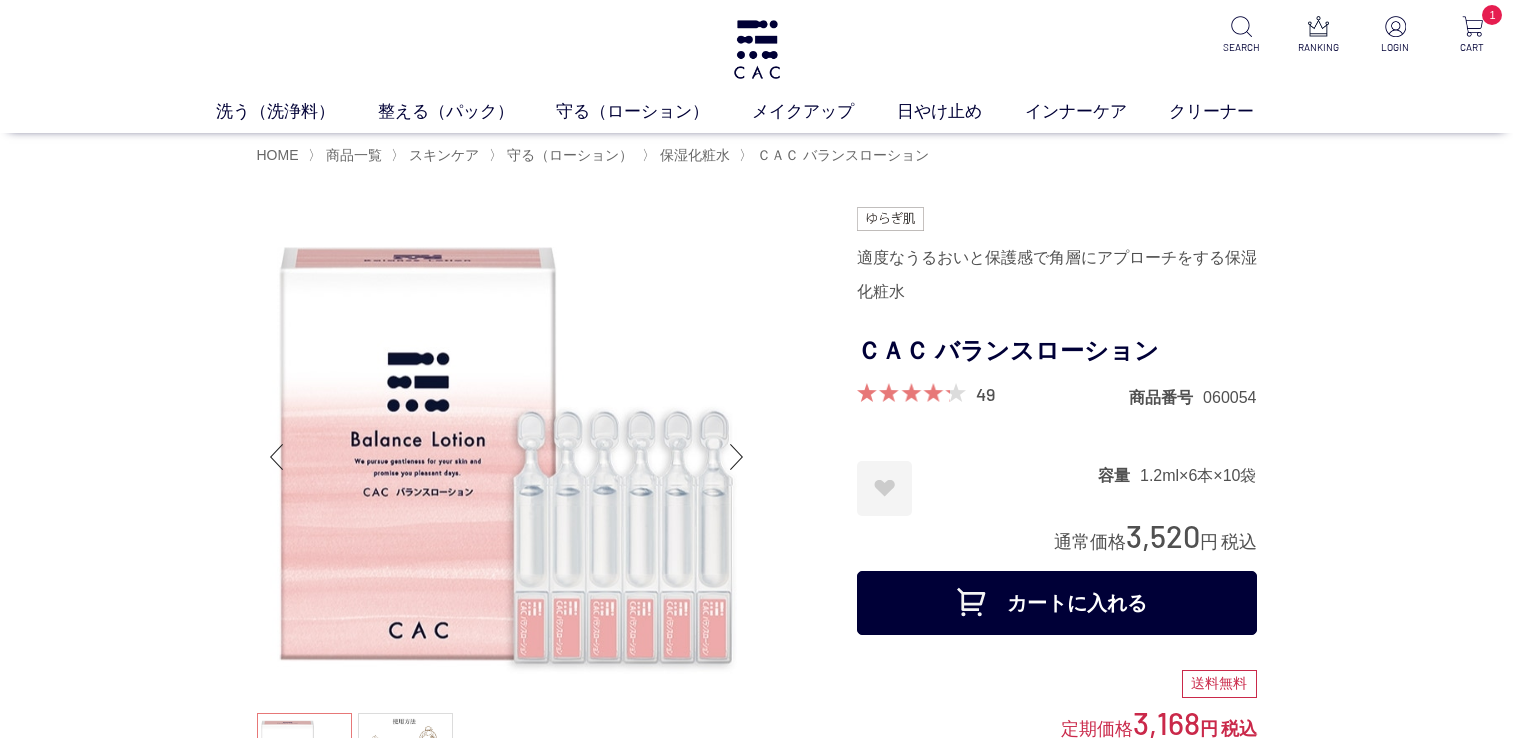 scroll, scrollTop: 0, scrollLeft: 0, axis: both 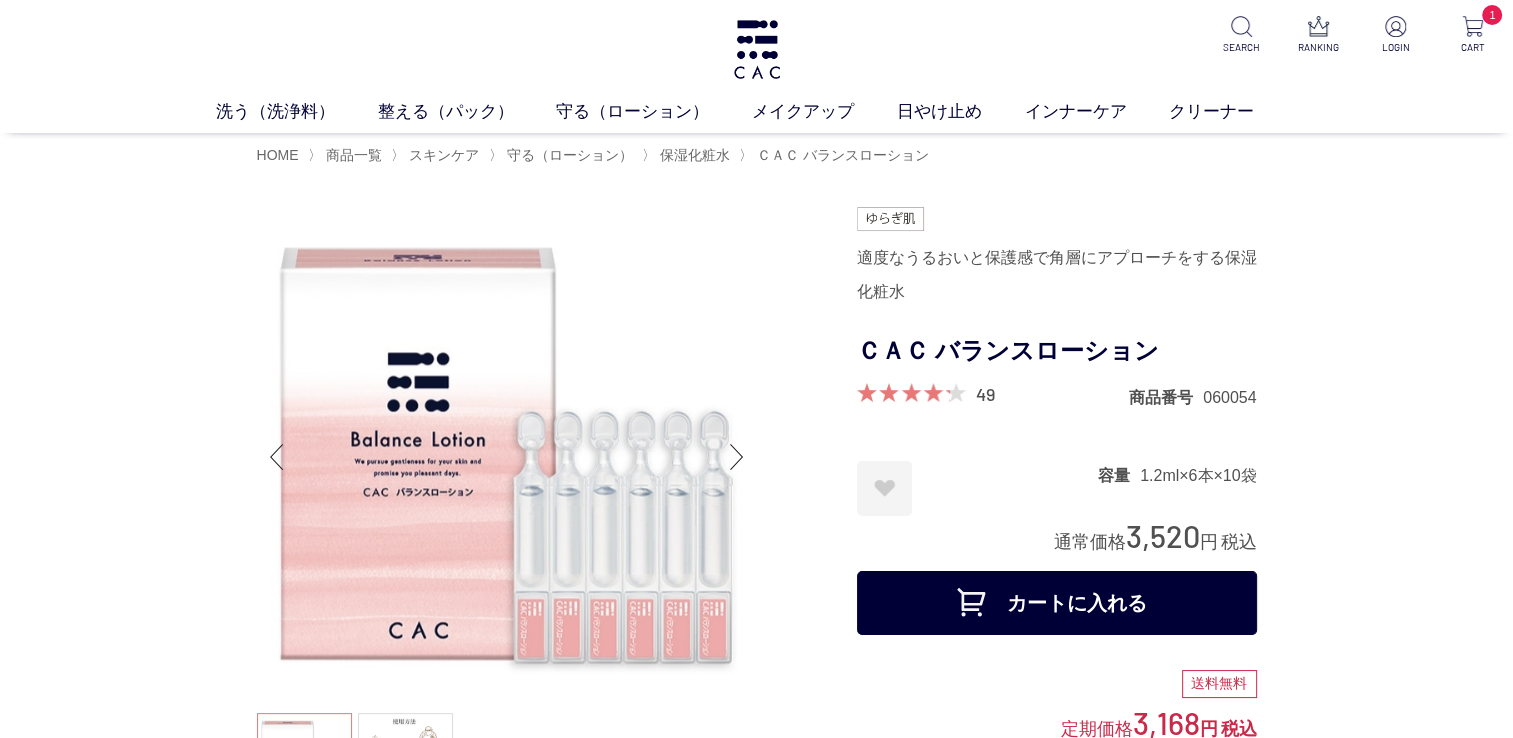 click on "カートに入れる" at bounding box center [1057, 603] 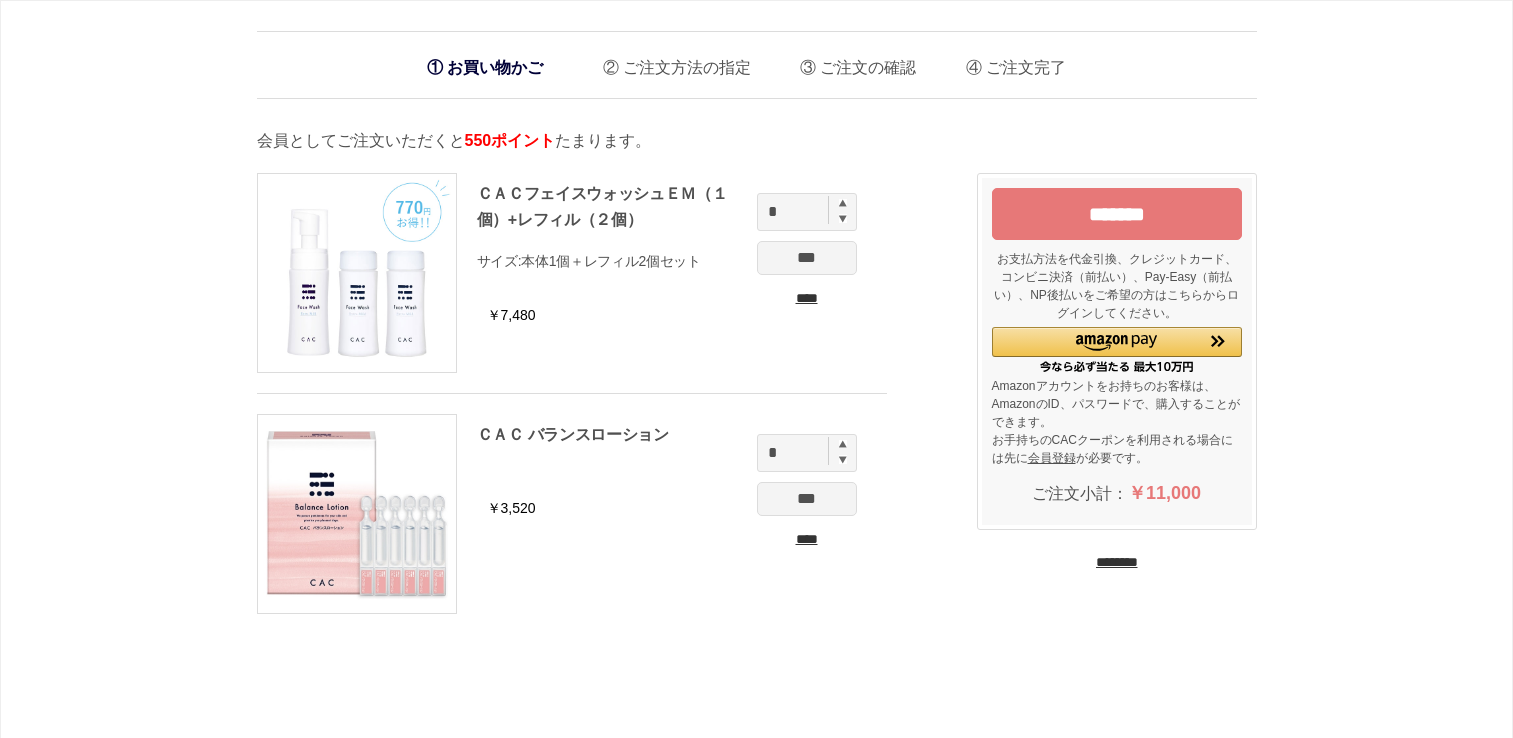 scroll, scrollTop: 0, scrollLeft: 0, axis: both 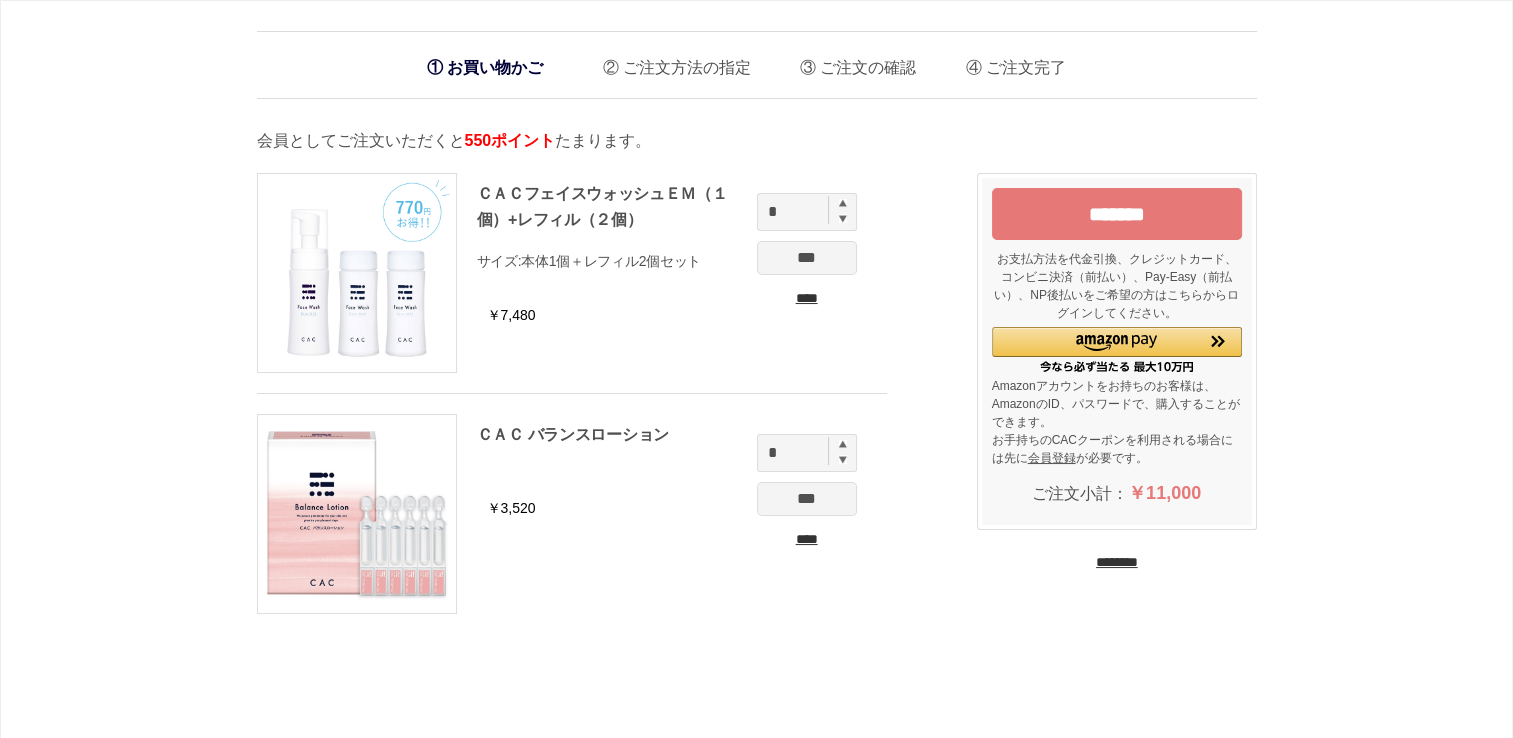 click at bounding box center [843, 459] 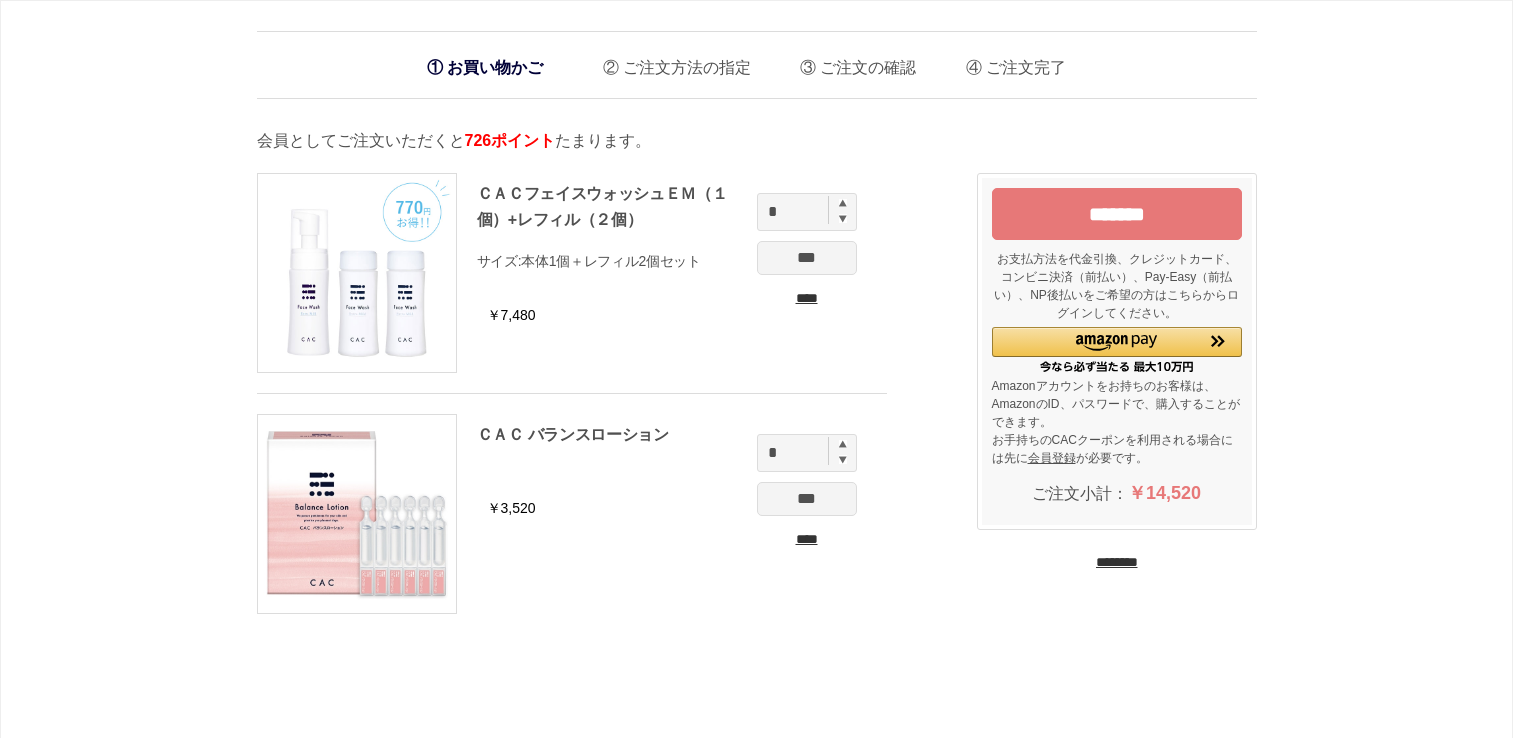 scroll, scrollTop: 0, scrollLeft: 0, axis: both 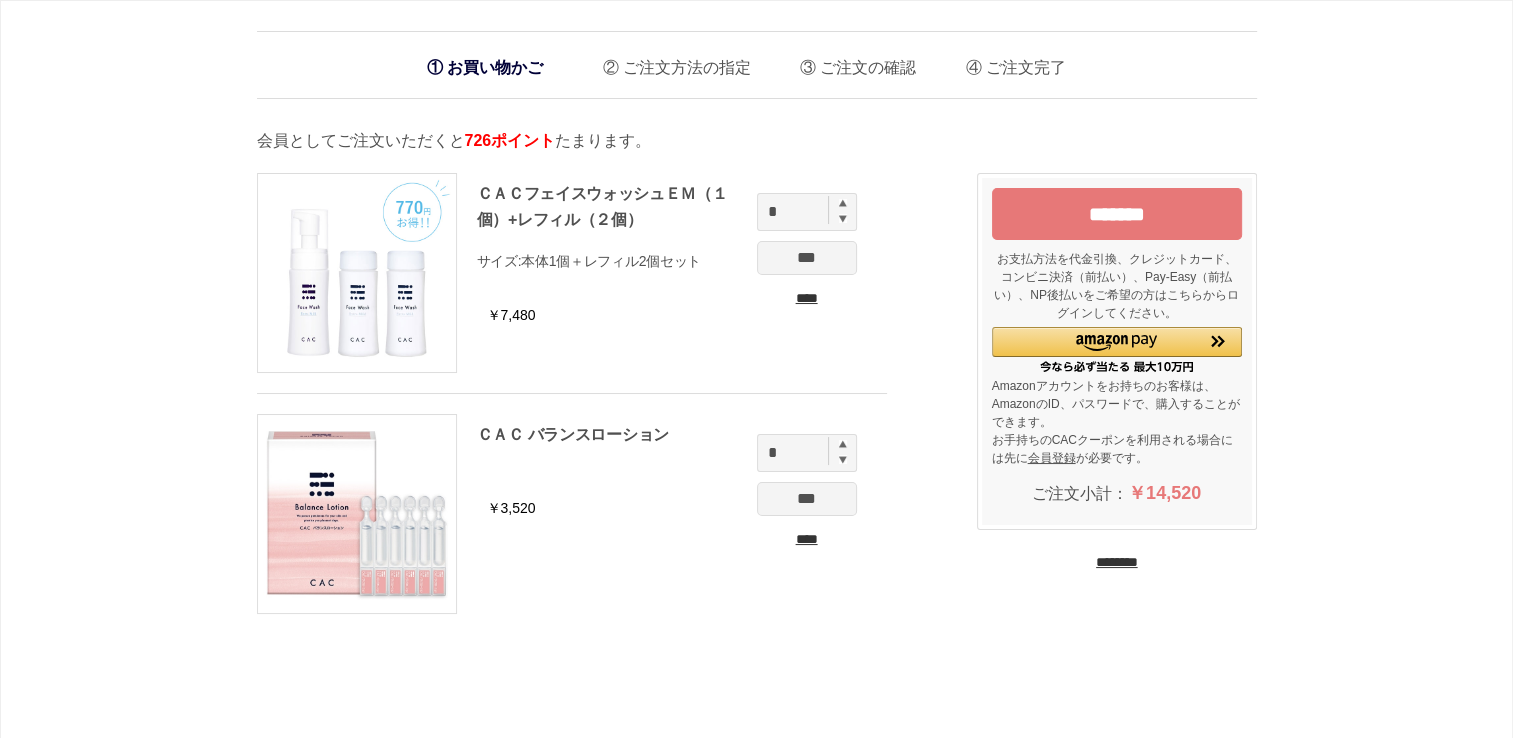 click on "********" at bounding box center [1117, 562] 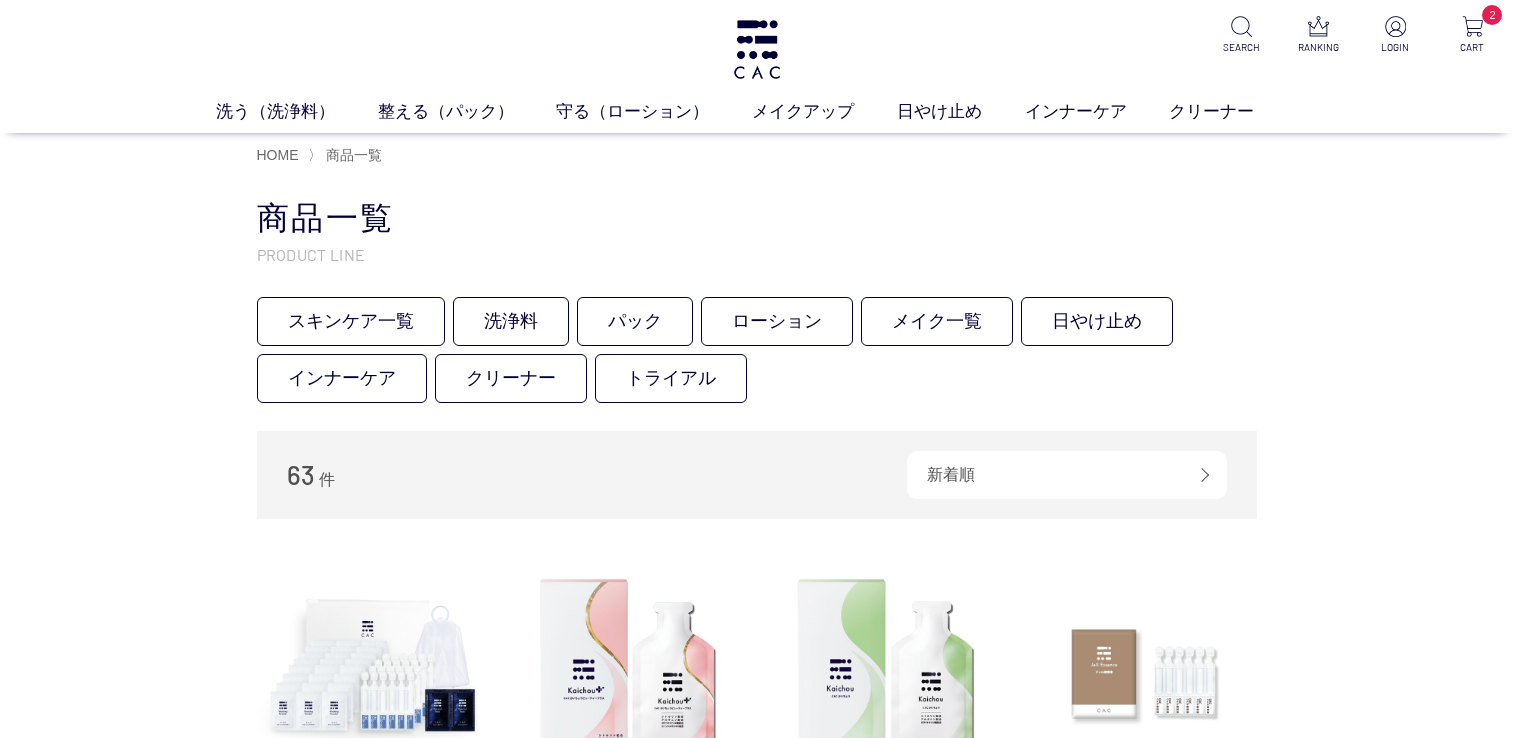 scroll, scrollTop: 0, scrollLeft: 0, axis: both 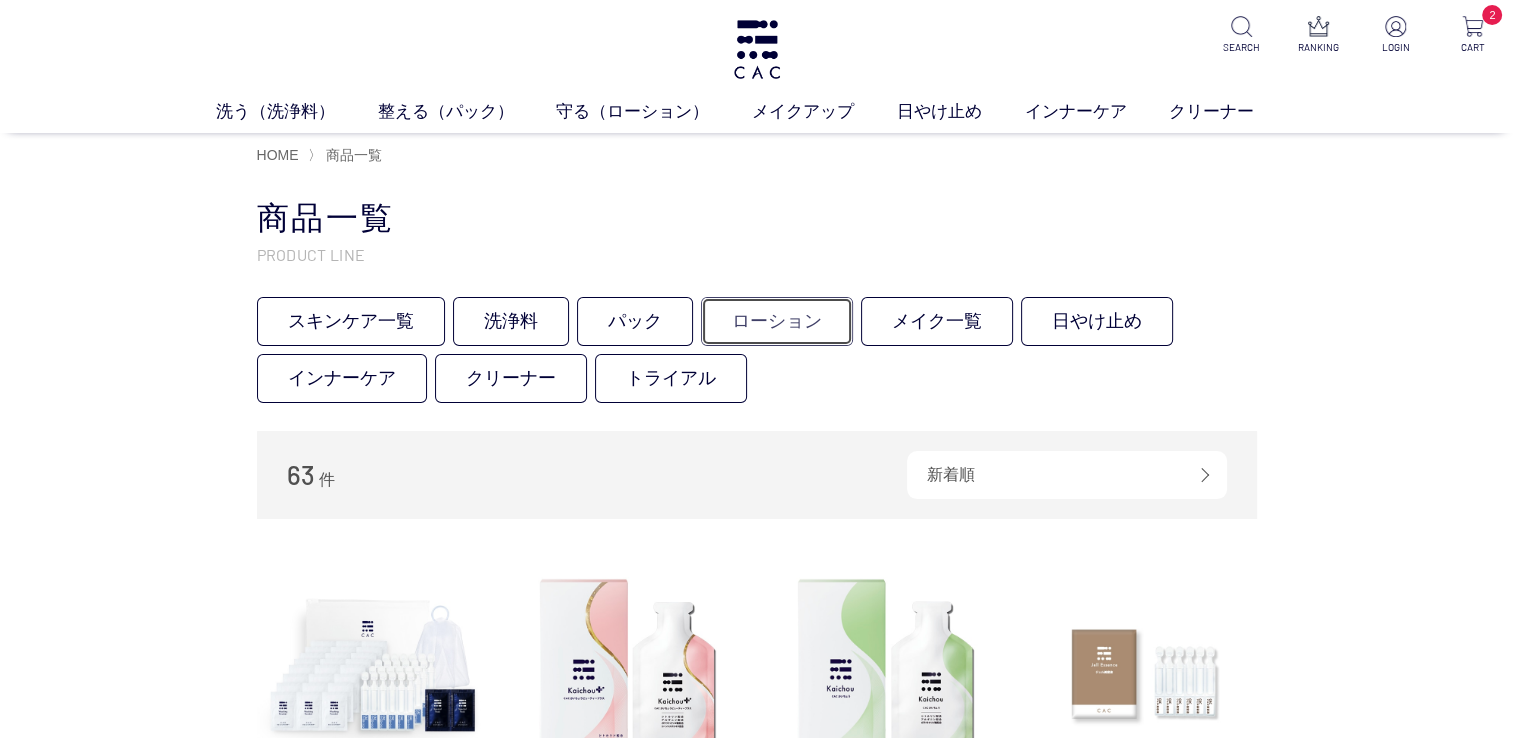 click on "ローション" at bounding box center [777, 321] 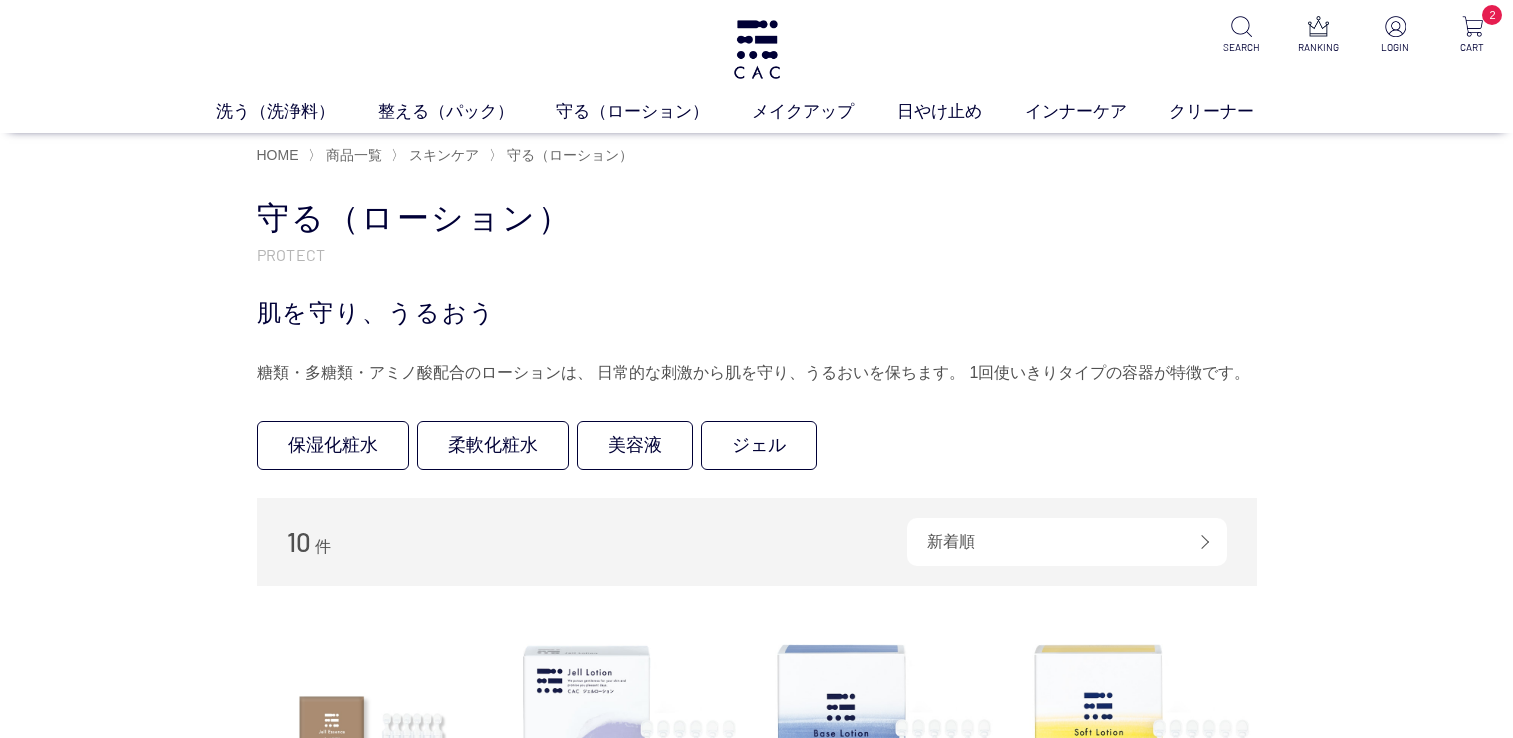 scroll, scrollTop: 0, scrollLeft: 0, axis: both 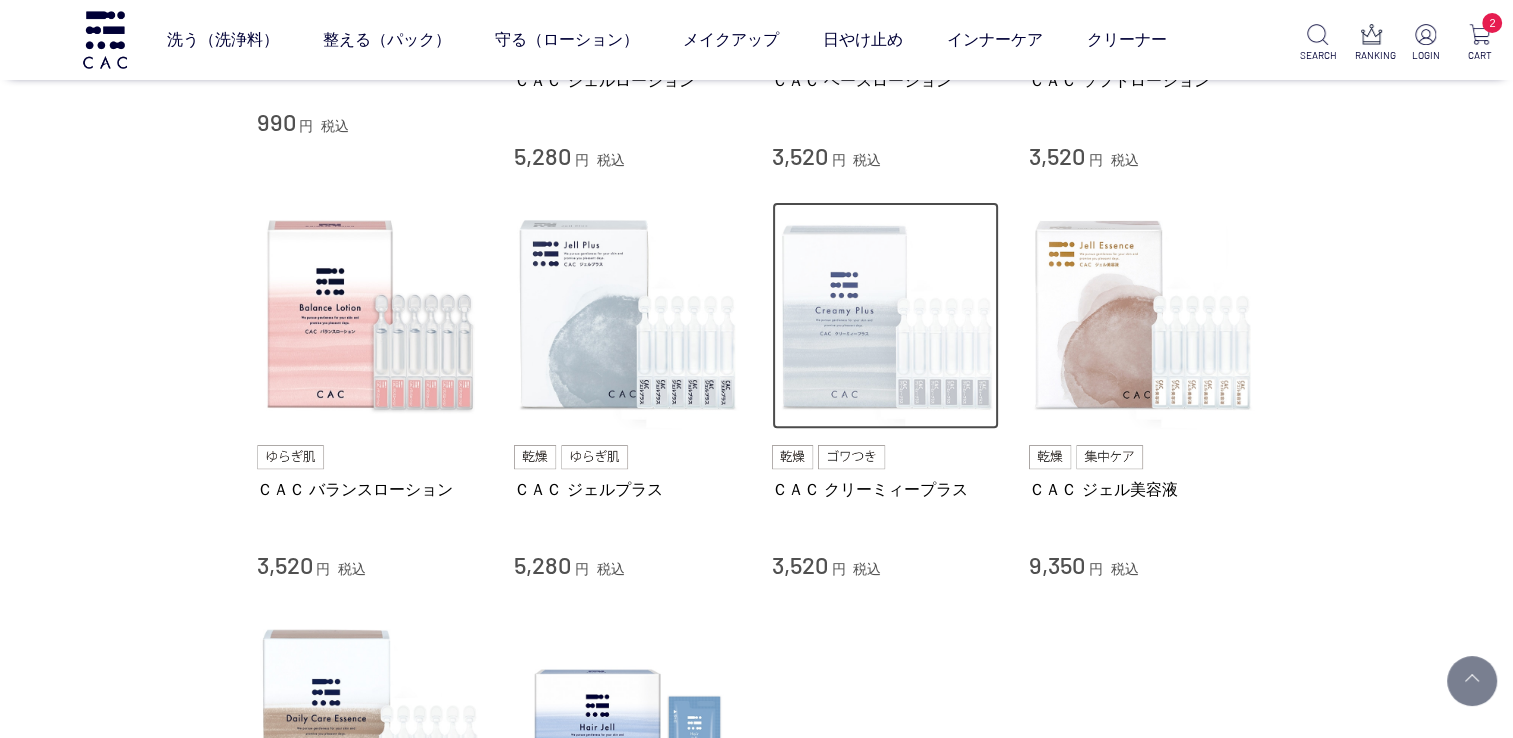 click at bounding box center (886, 316) 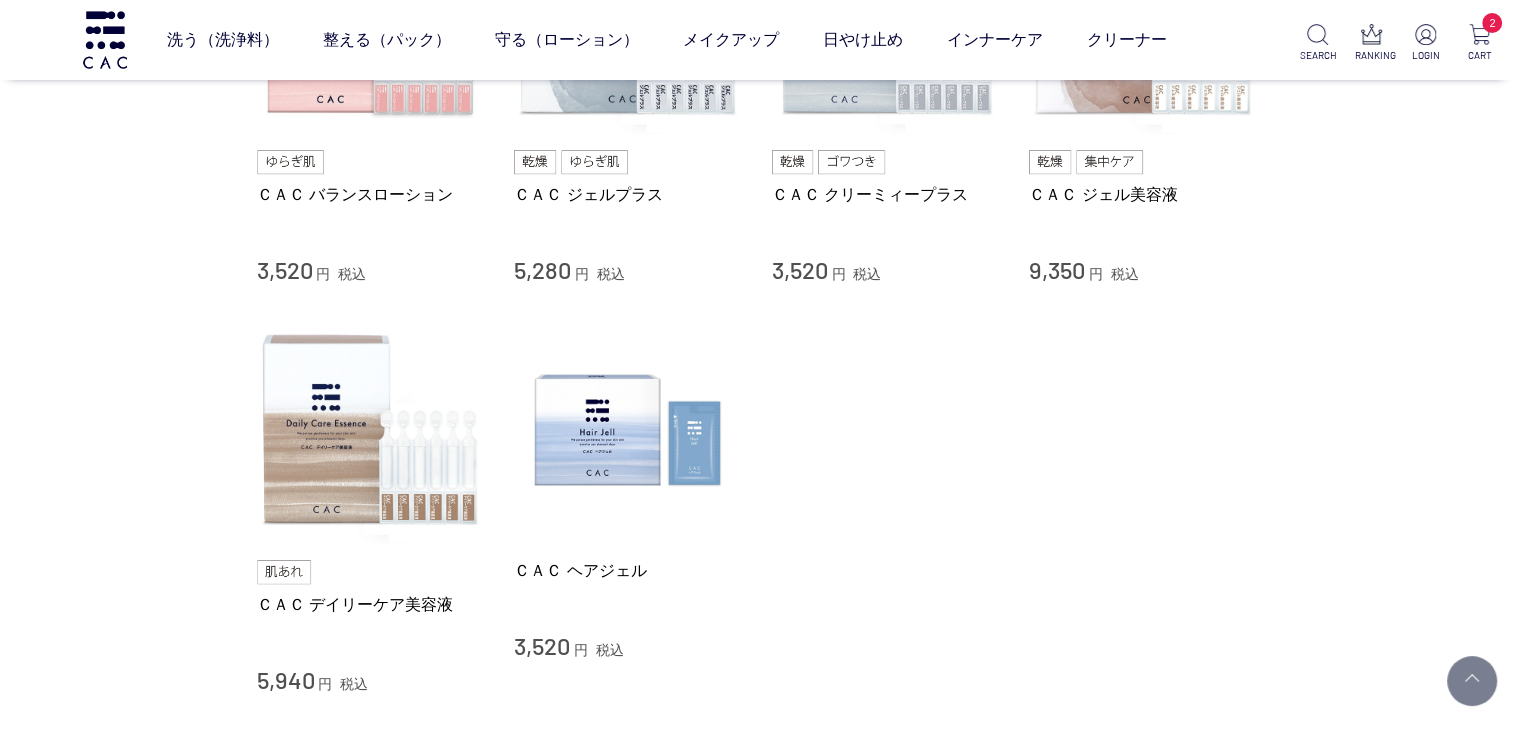 scroll, scrollTop: 1000, scrollLeft: 0, axis: vertical 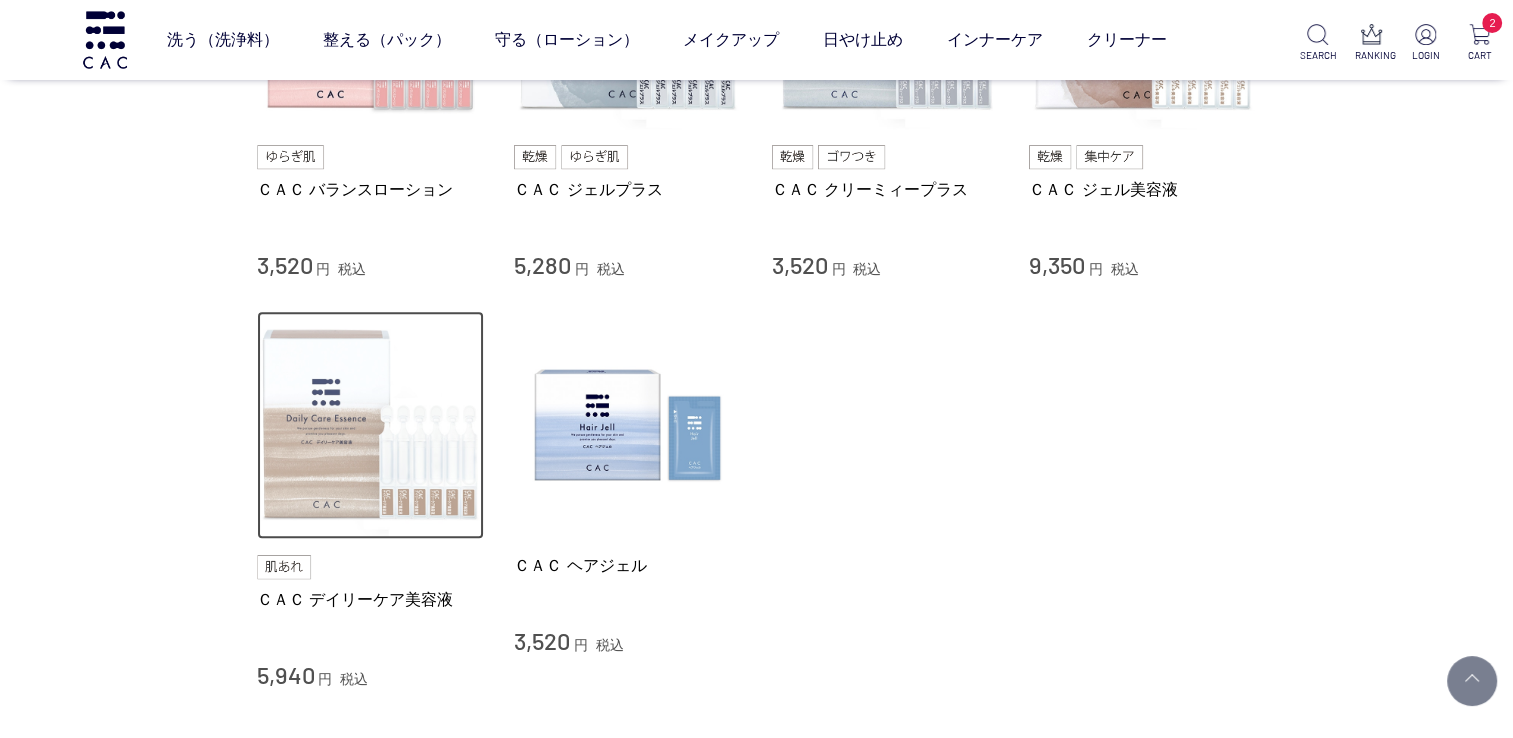 click at bounding box center [371, 425] 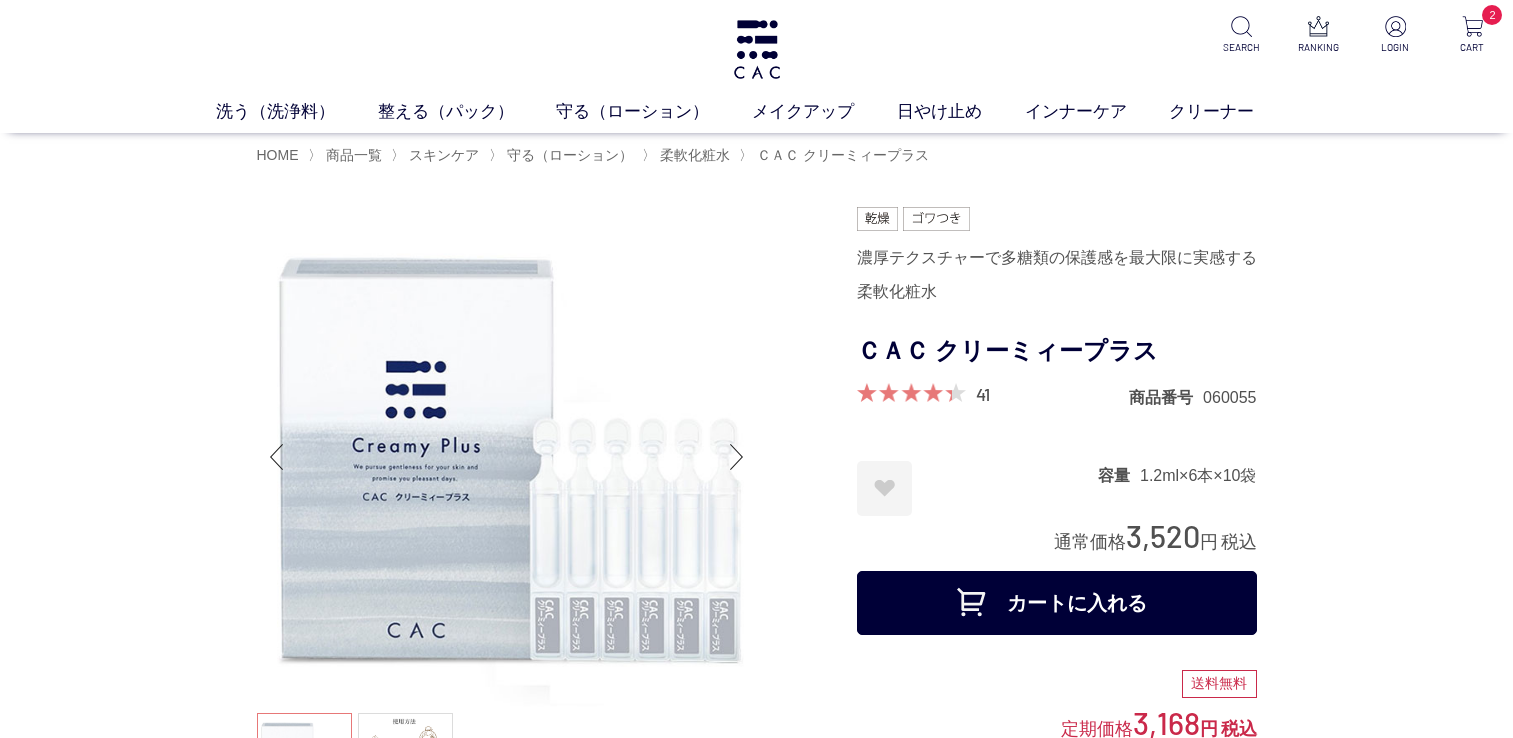 scroll, scrollTop: 0, scrollLeft: 0, axis: both 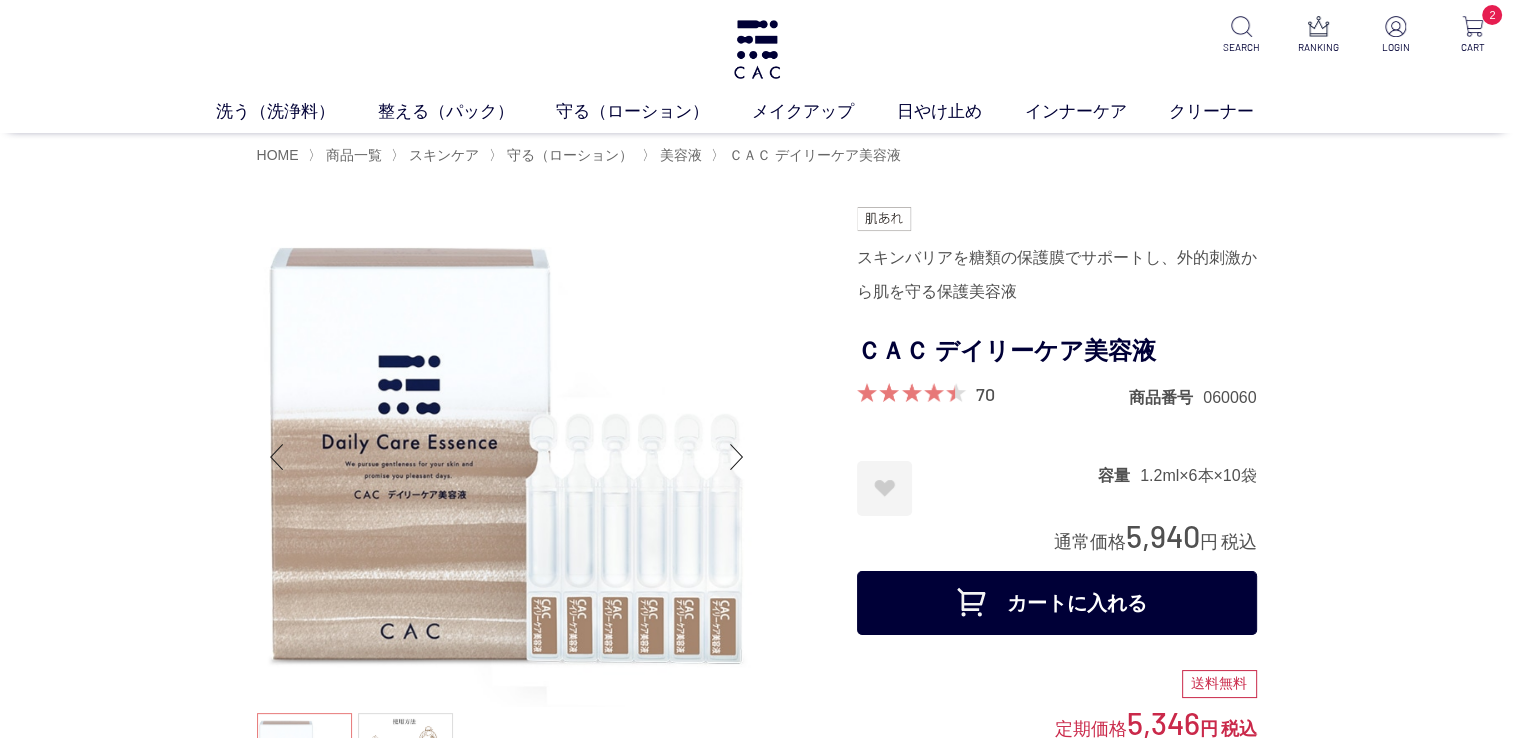 click on "カートに入れる" at bounding box center (1057, 603) 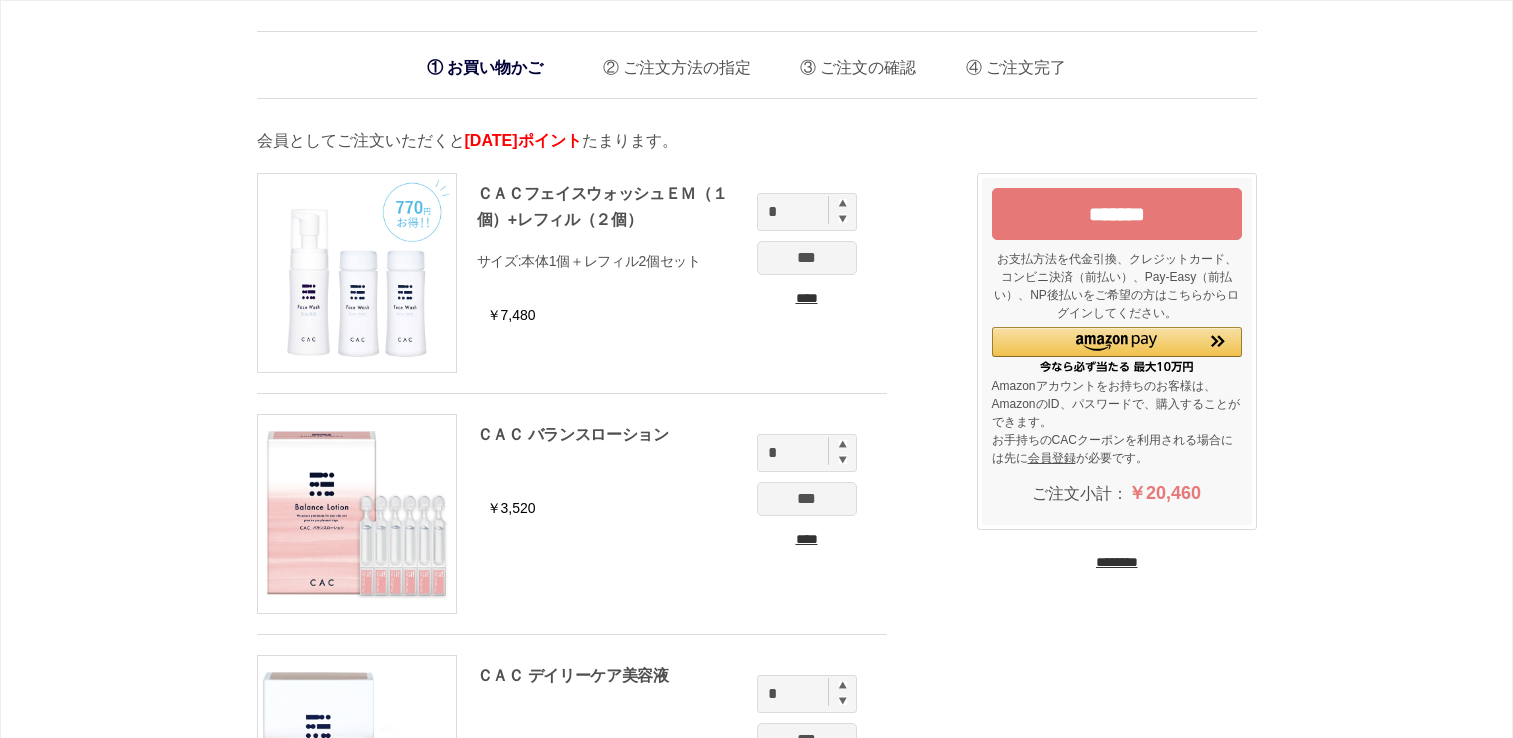 scroll, scrollTop: 0, scrollLeft: 0, axis: both 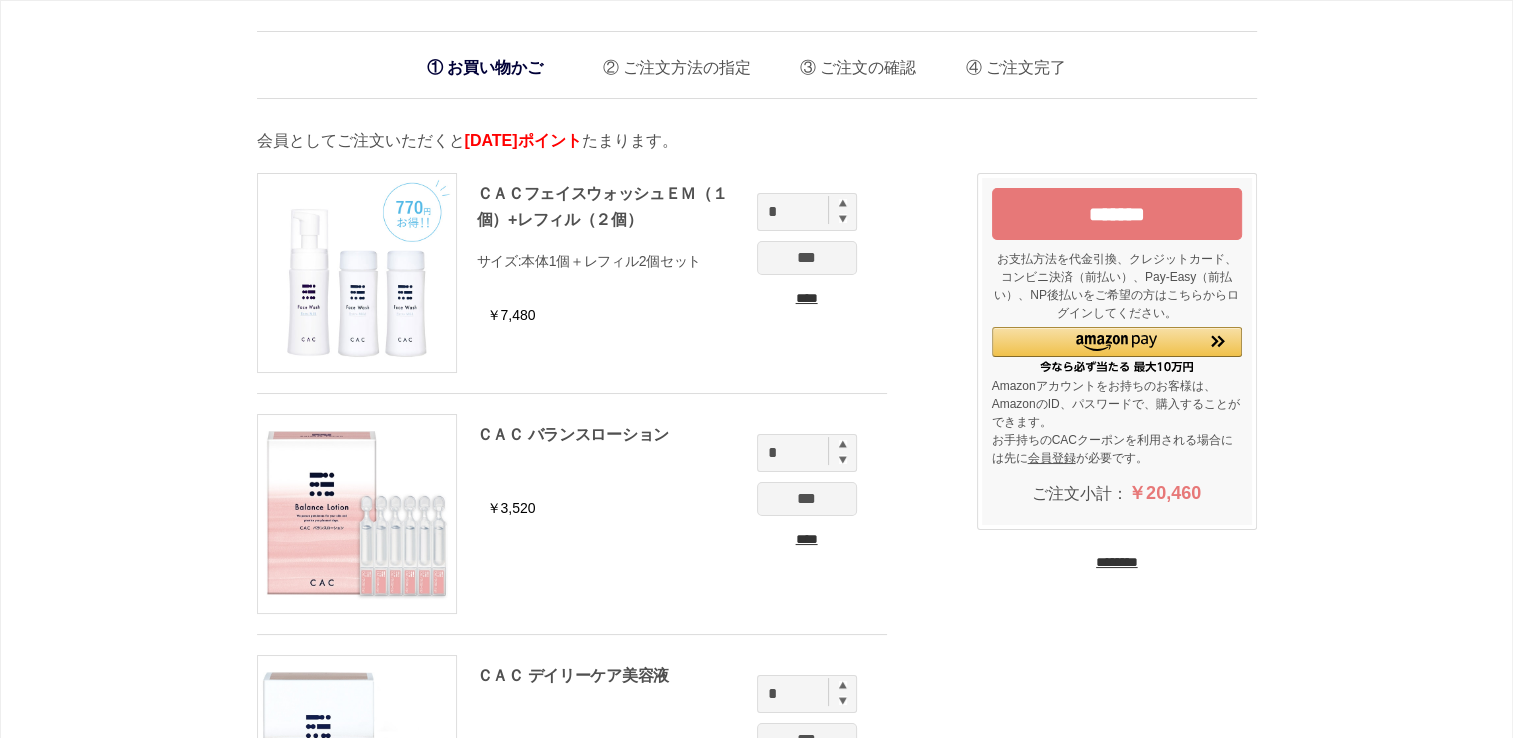 click at bounding box center [843, 685] 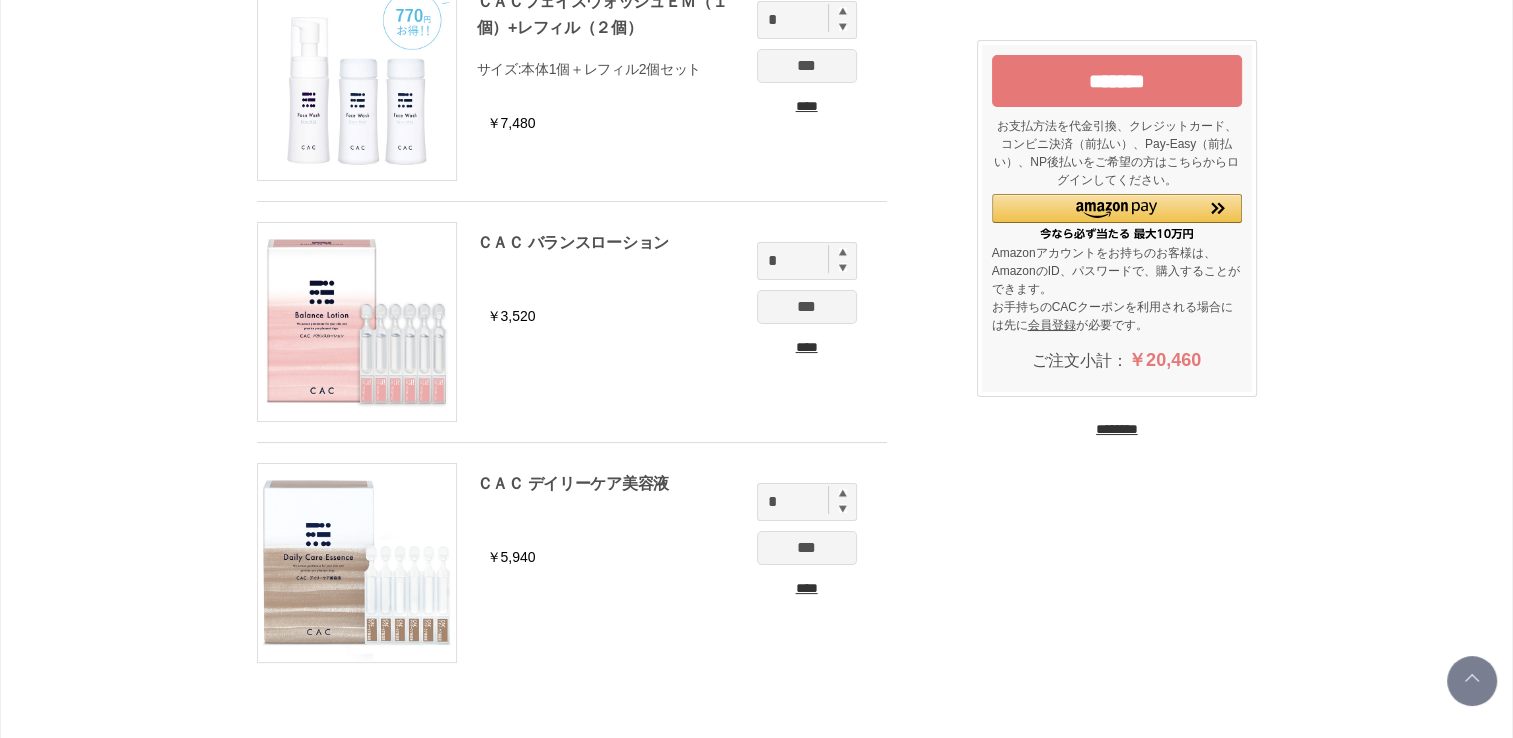 scroll, scrollTop: 0, scrollLeft: 0, axis: both 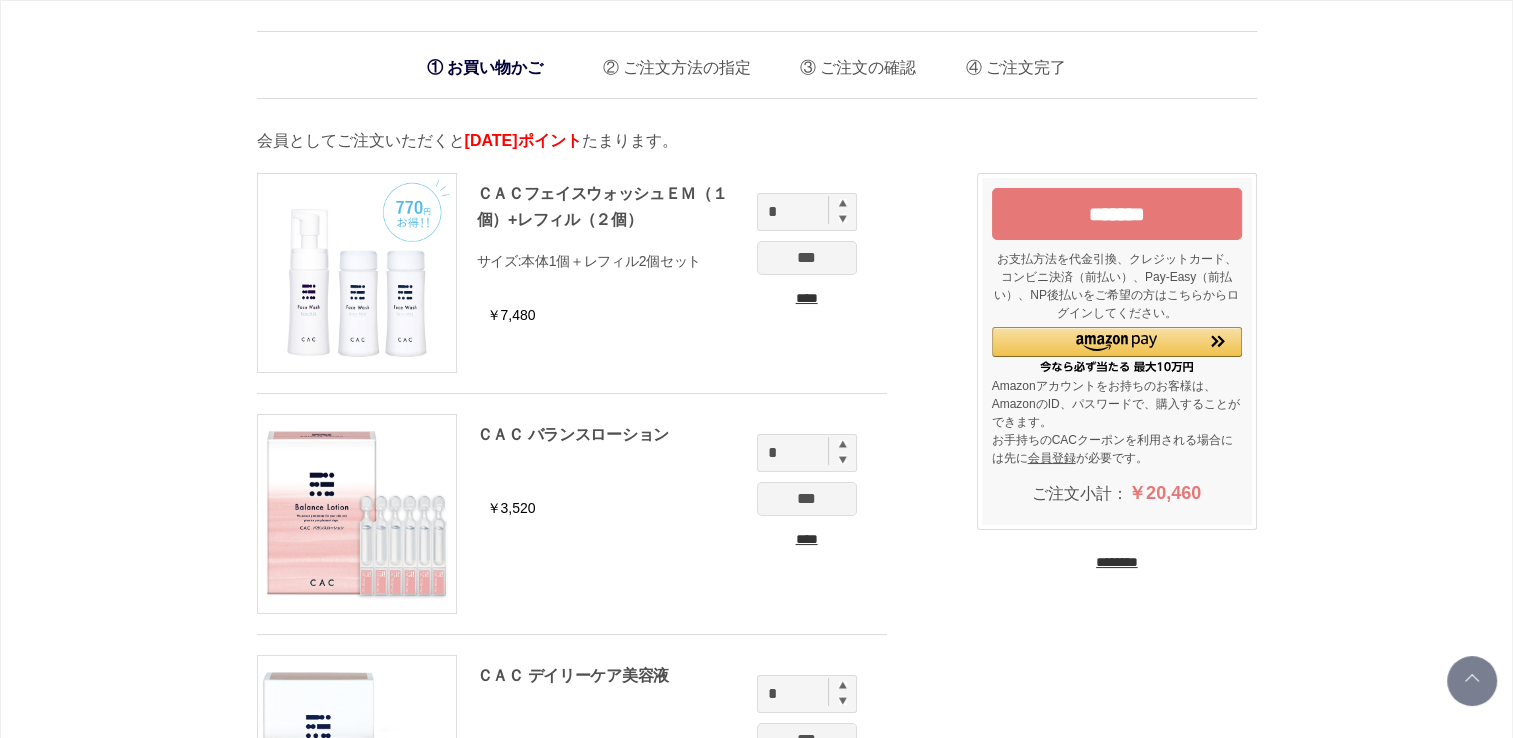 click on "*******" at bounding box center [1117, 214] 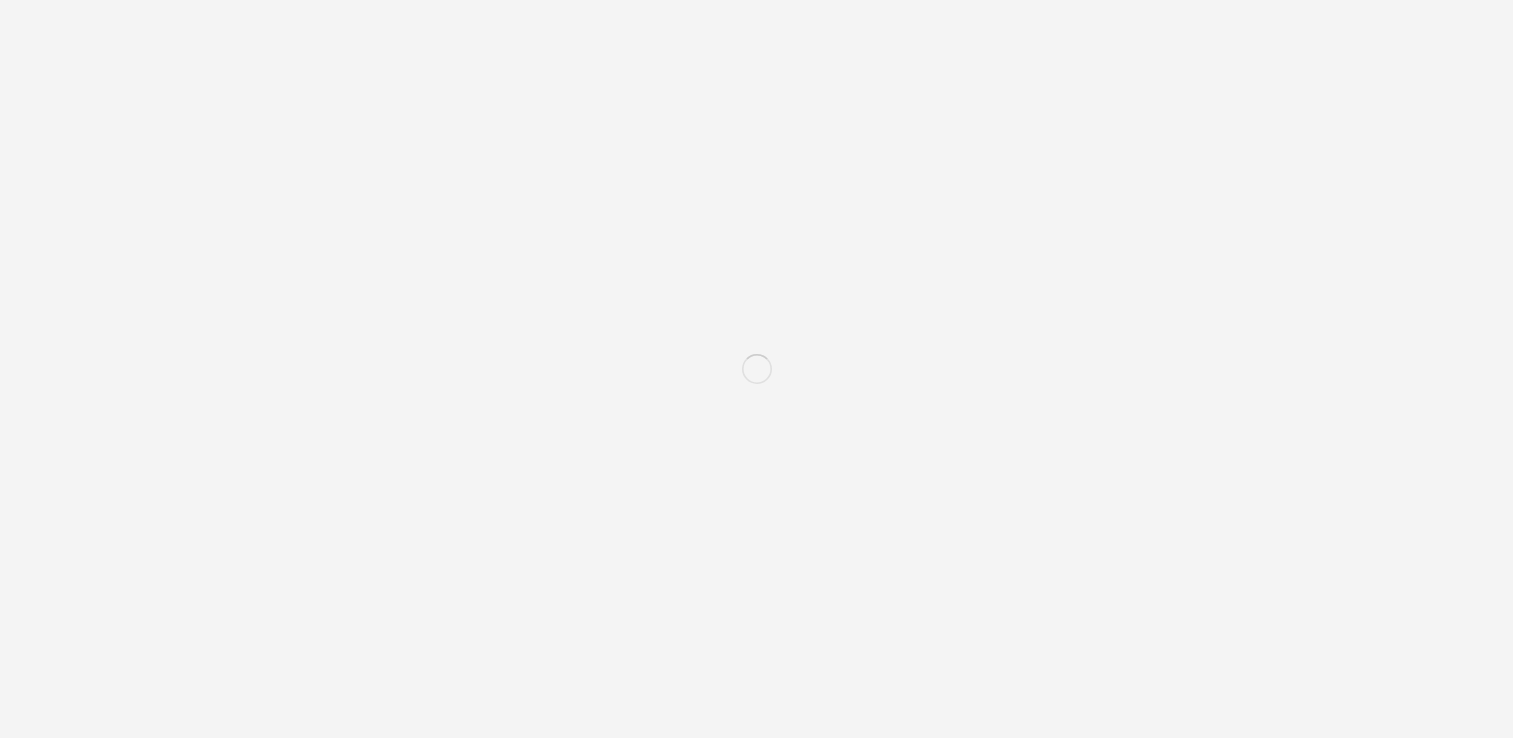 scroll, scrollTop: 0, scrollLeft: 0, axis: both 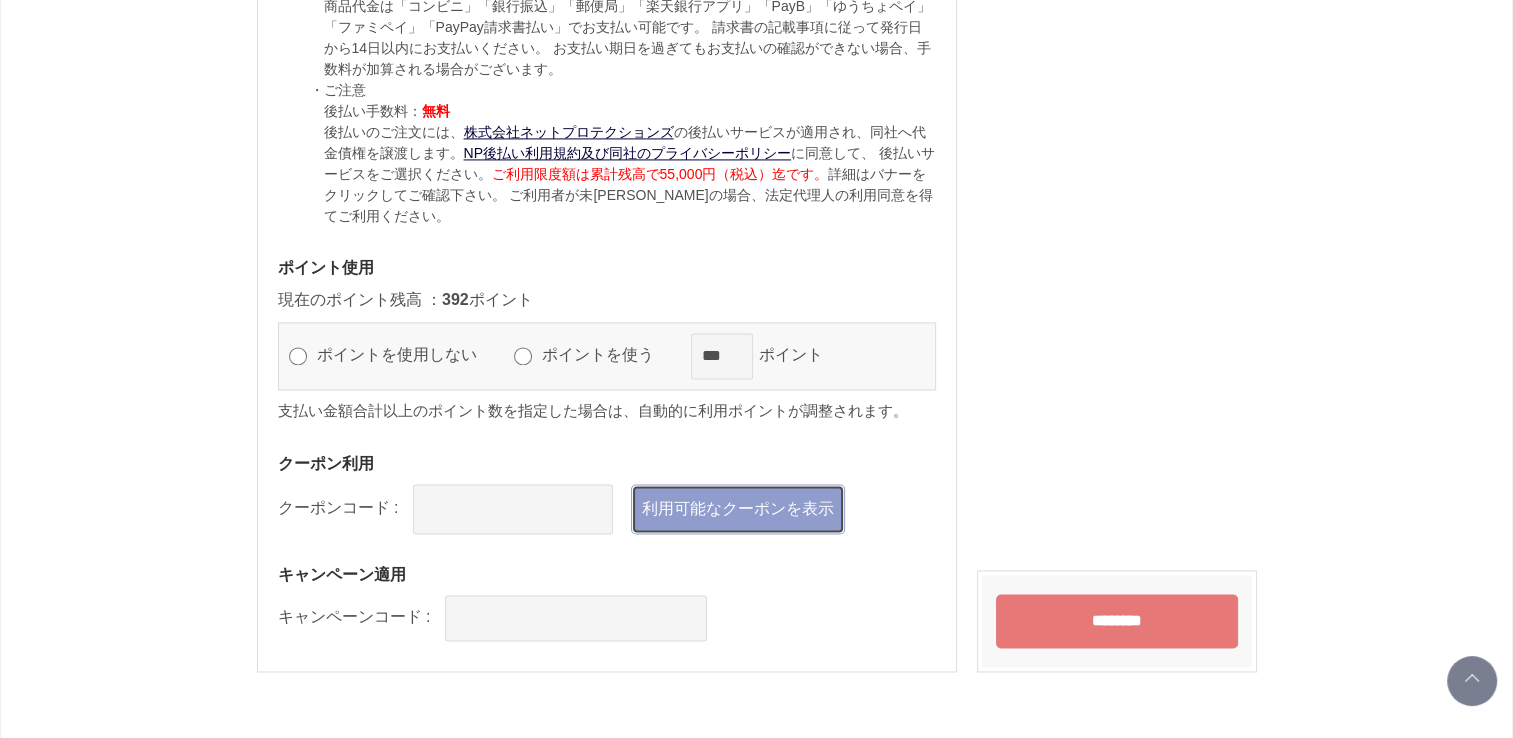 click on "利用可能なクーポンを表示" at bounding box center [738, 509] 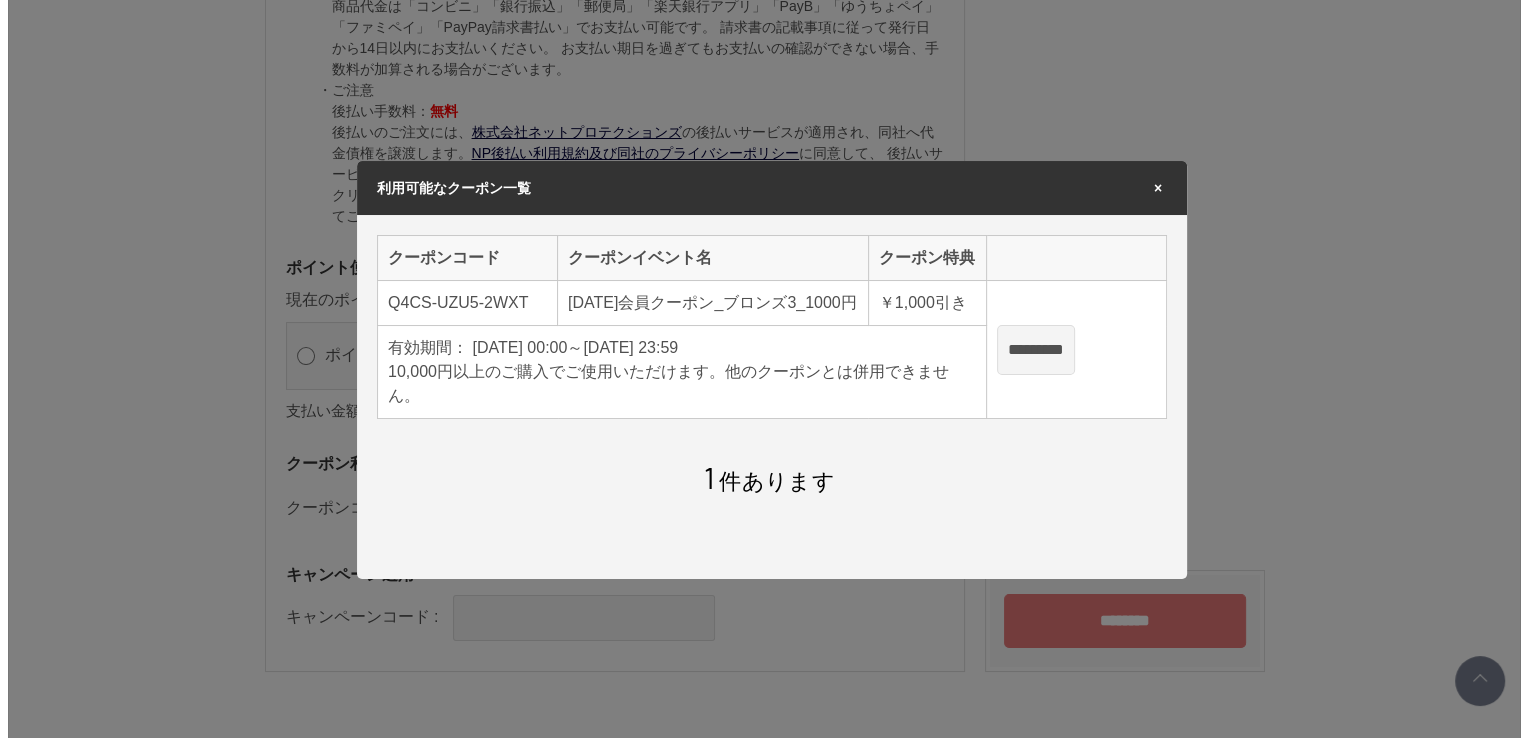 scroll, scrollTop: 0, scrollLeft: 0, axis: both 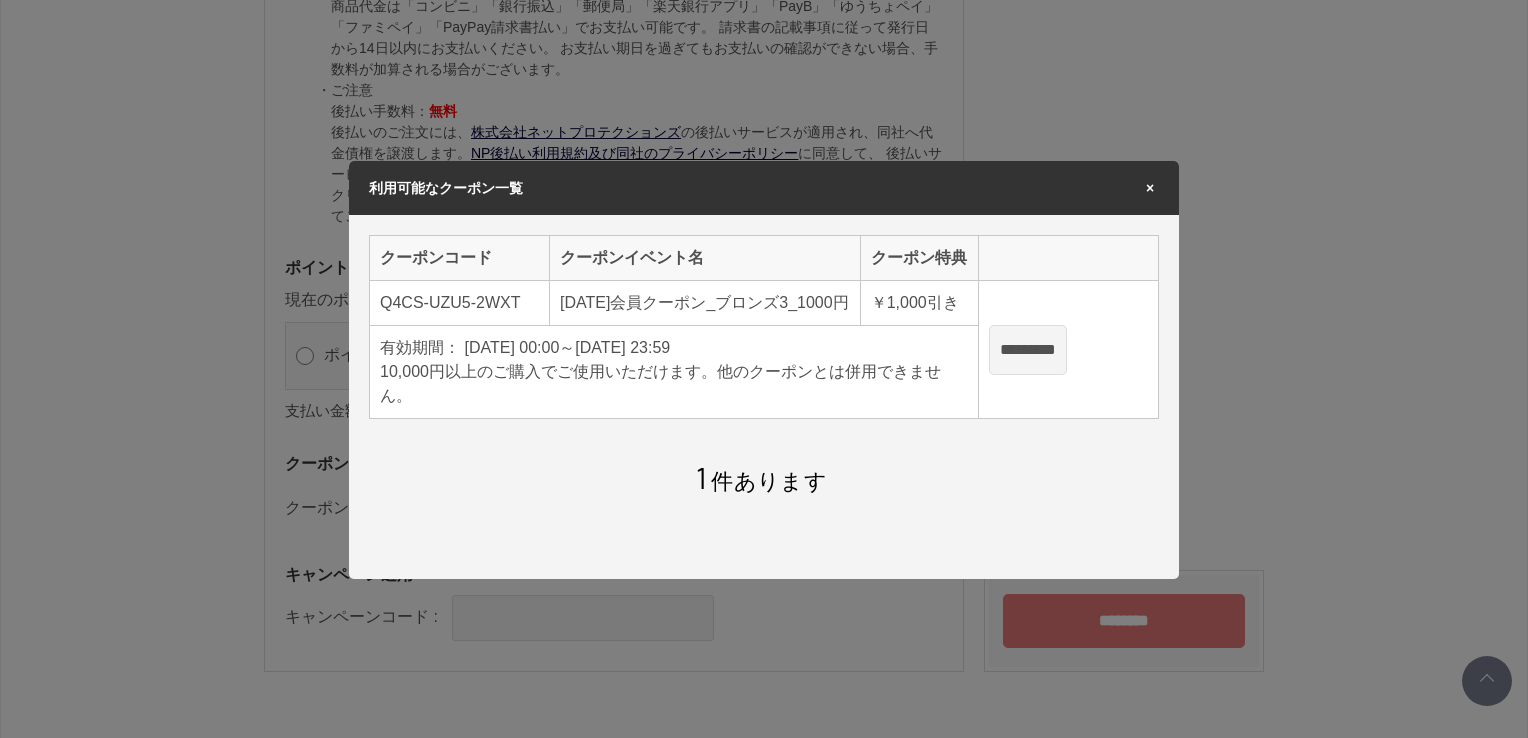click on "*********" at bounding box center (1028, 350) 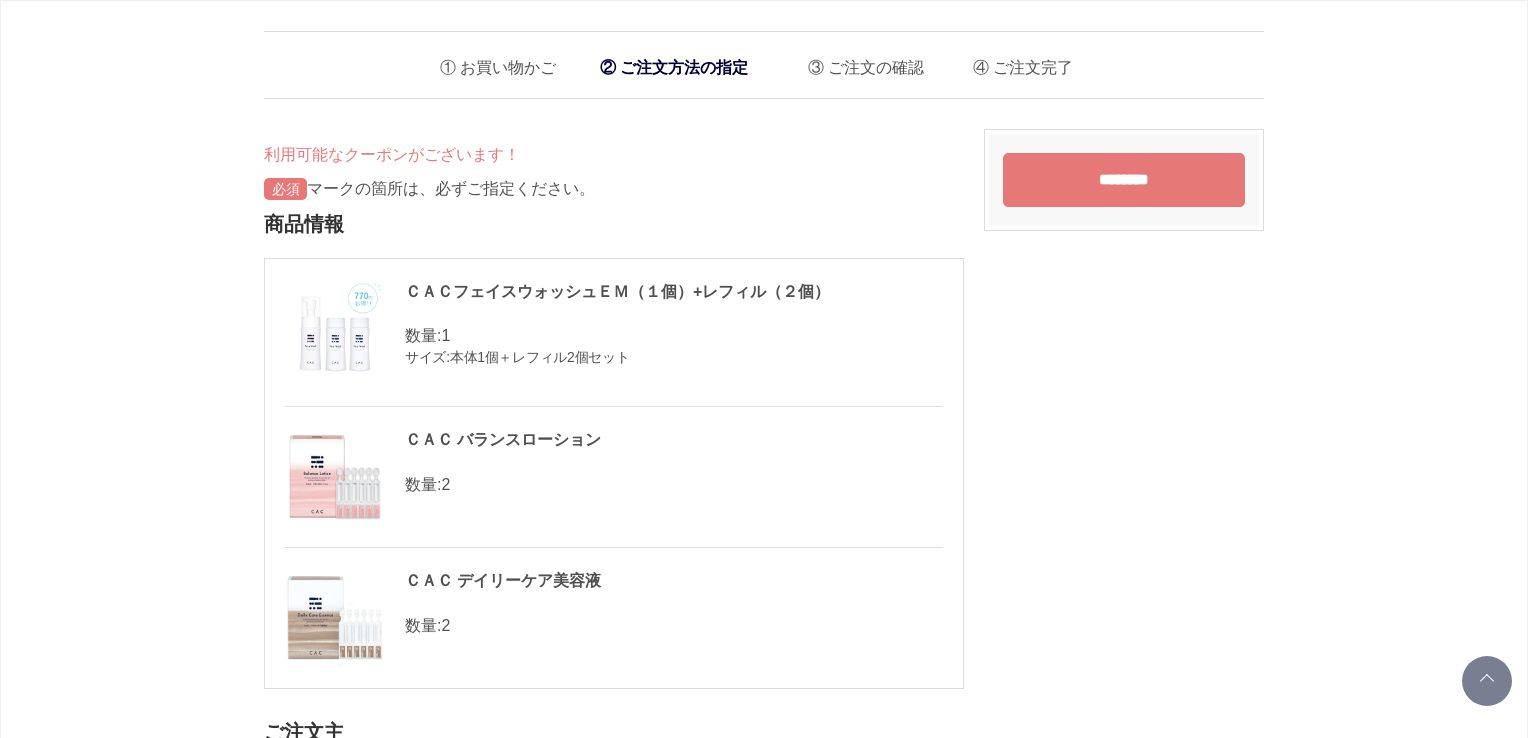 type on "**********" 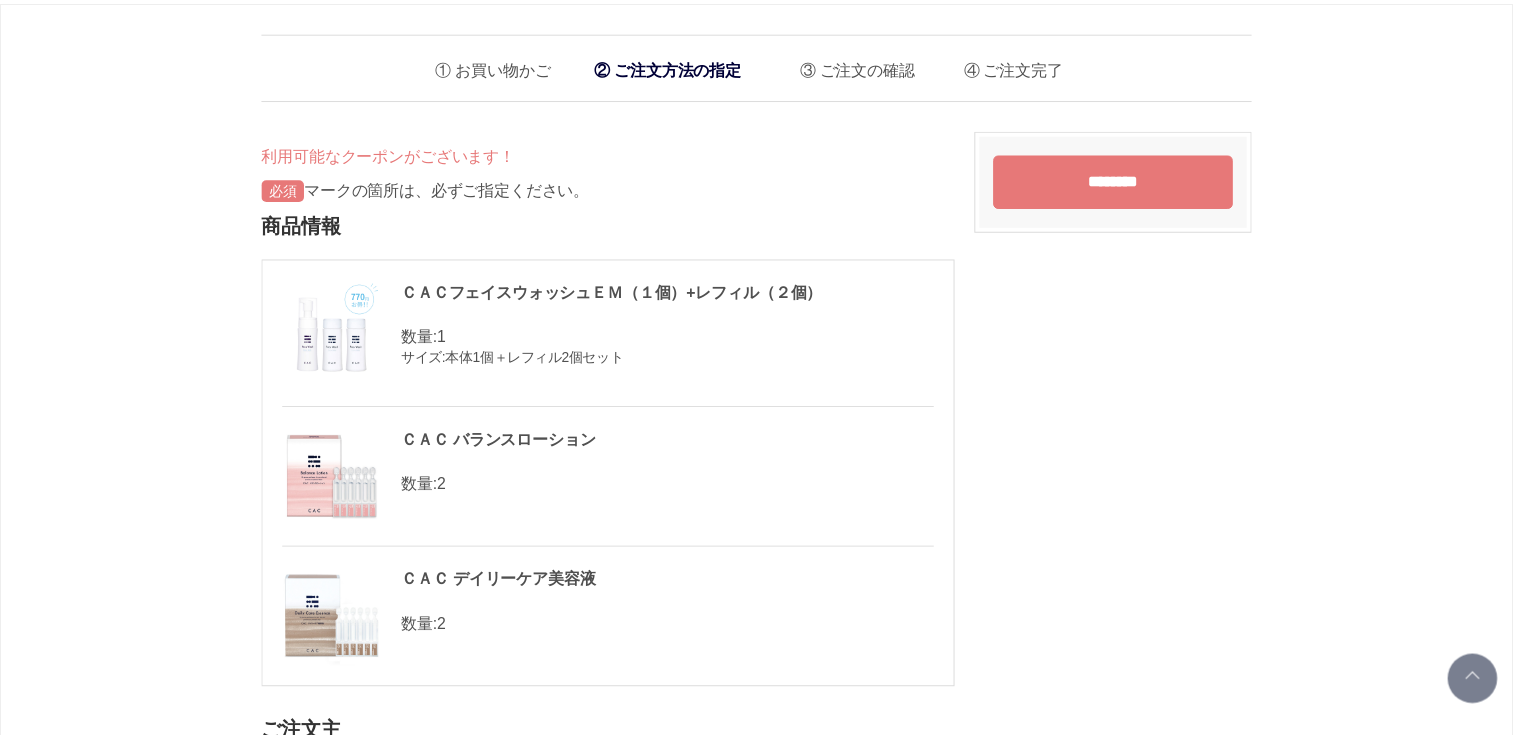 scroll, scrollTop: 3000, scrollLeft: 0, axis: vertical 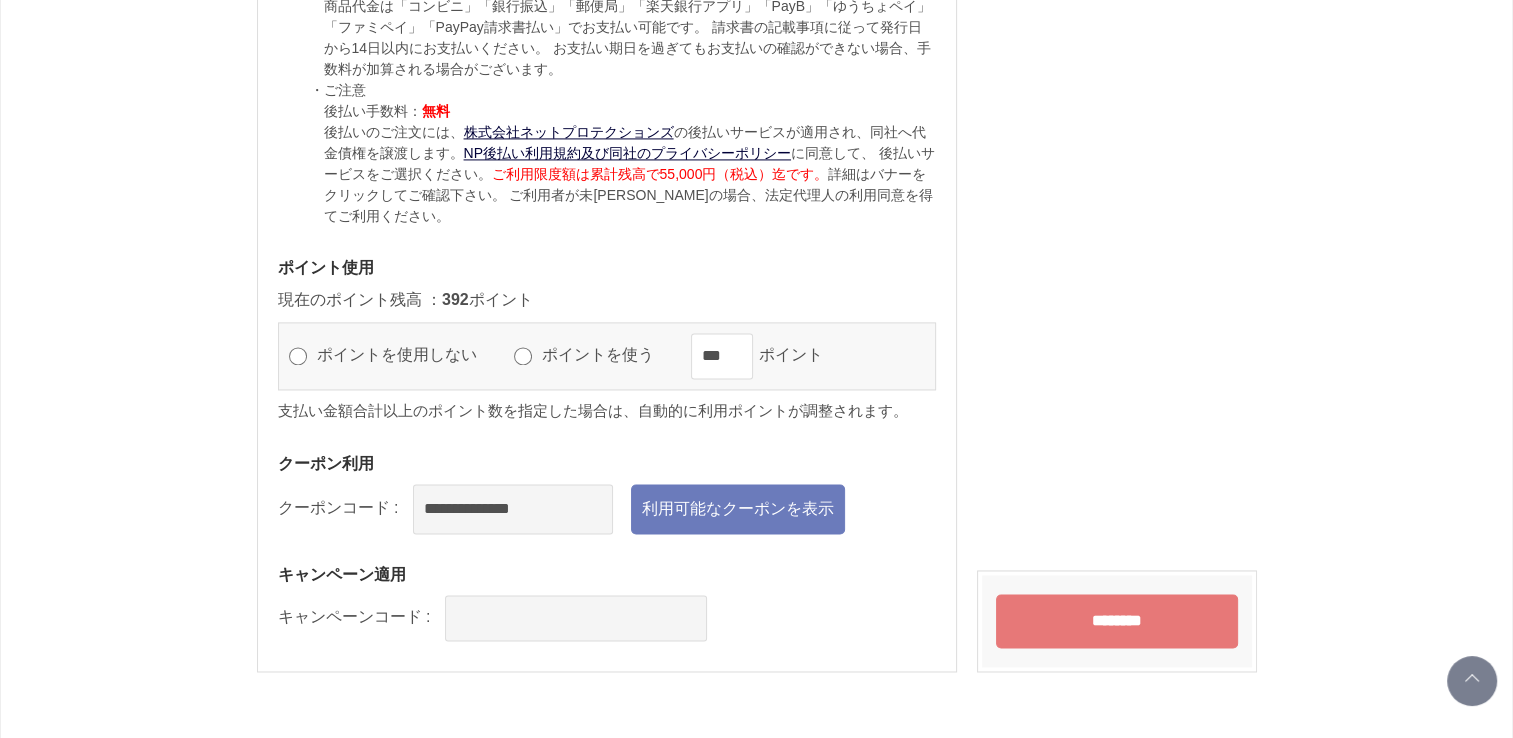 click on "********" at bounding box center [1117, 621] 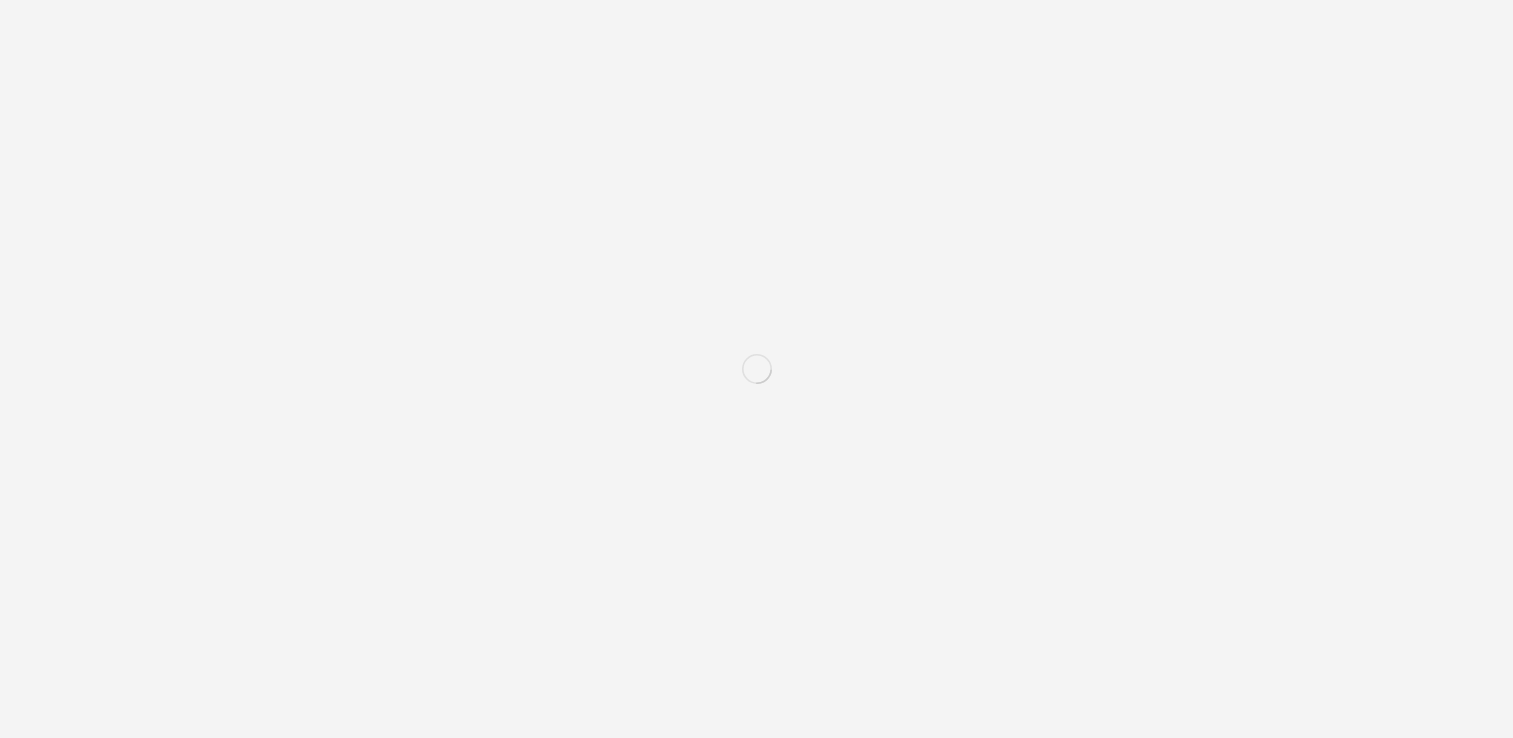 scroll, scrollTop: 0, scrollLeft: 0, axis: both 